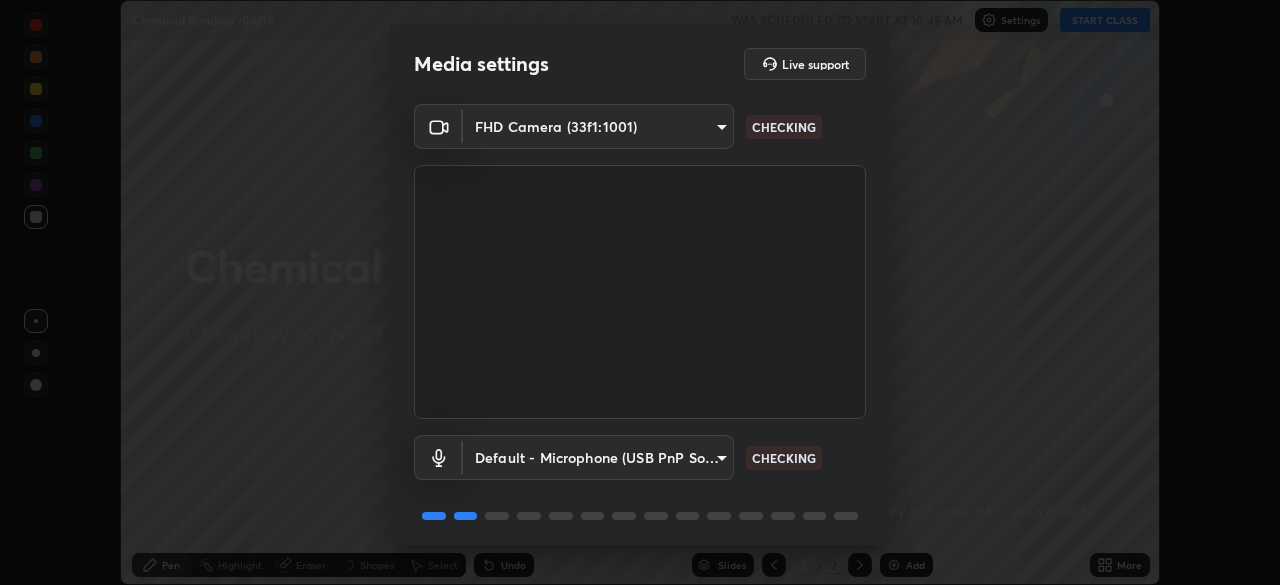 scroll, scrollTop: 0, scrollLeft: 0, axis: both 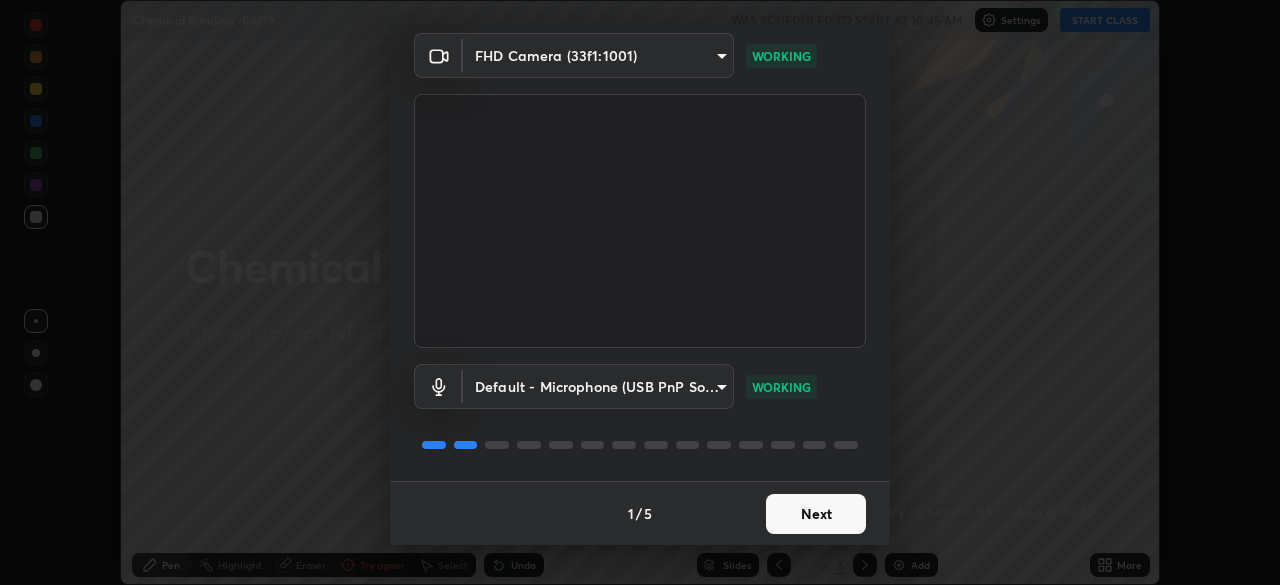 click on "Next" at bounding box center [816, 514] 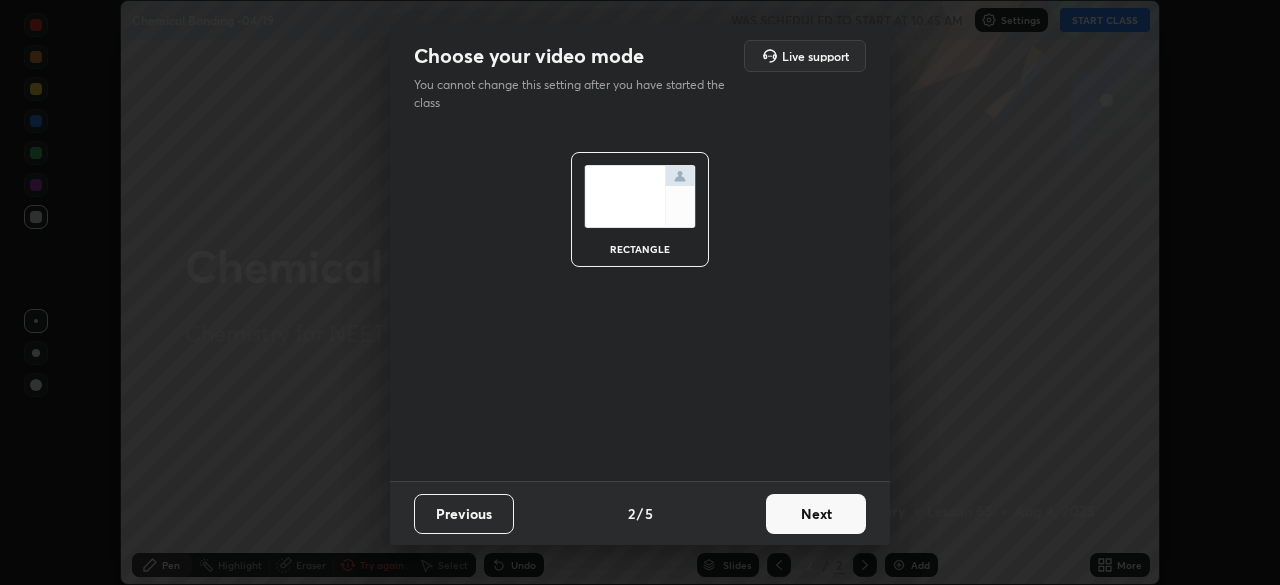 click on "Next" at bounding box center (816, 514) 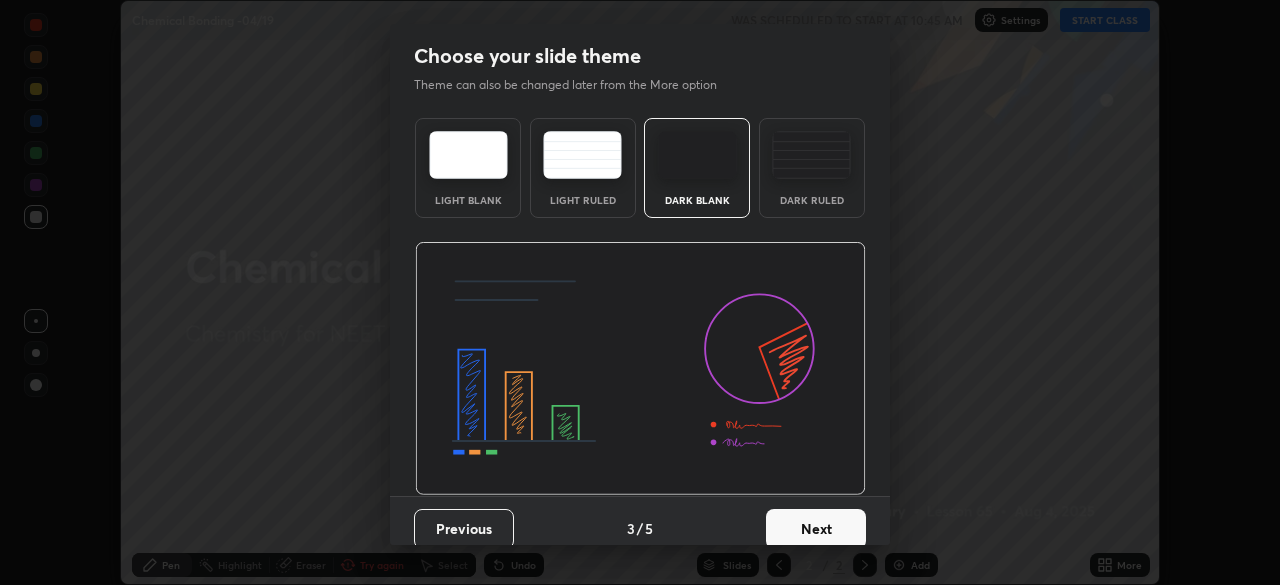 click on "Next" at bounding box center [816, 529] 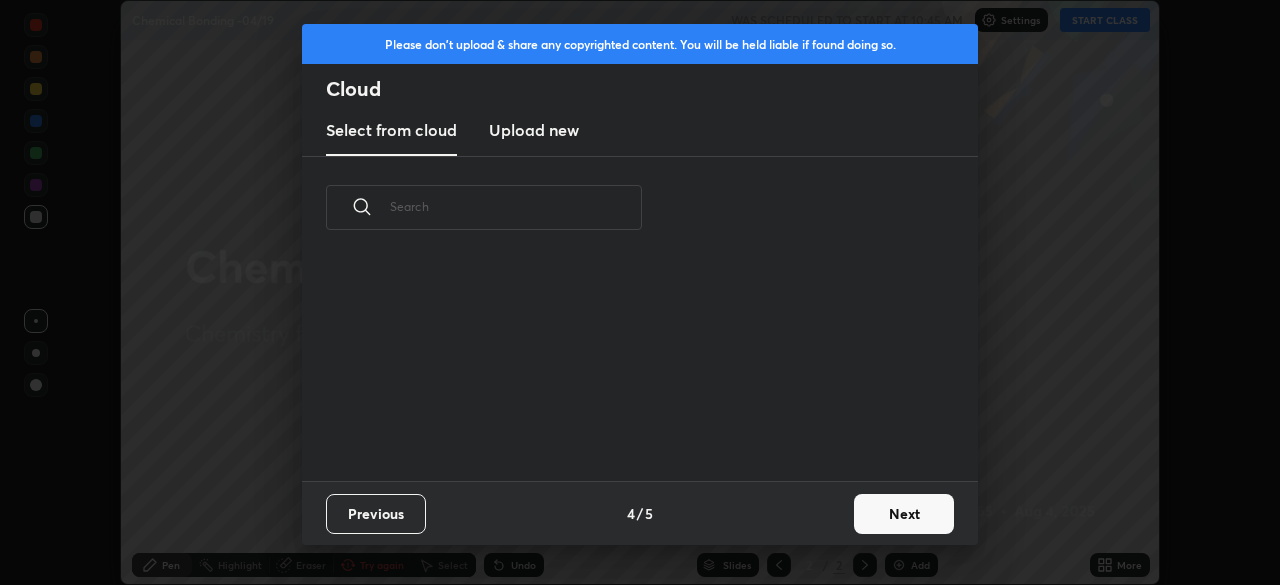 click on "Next" at bounding box center (904, 514) 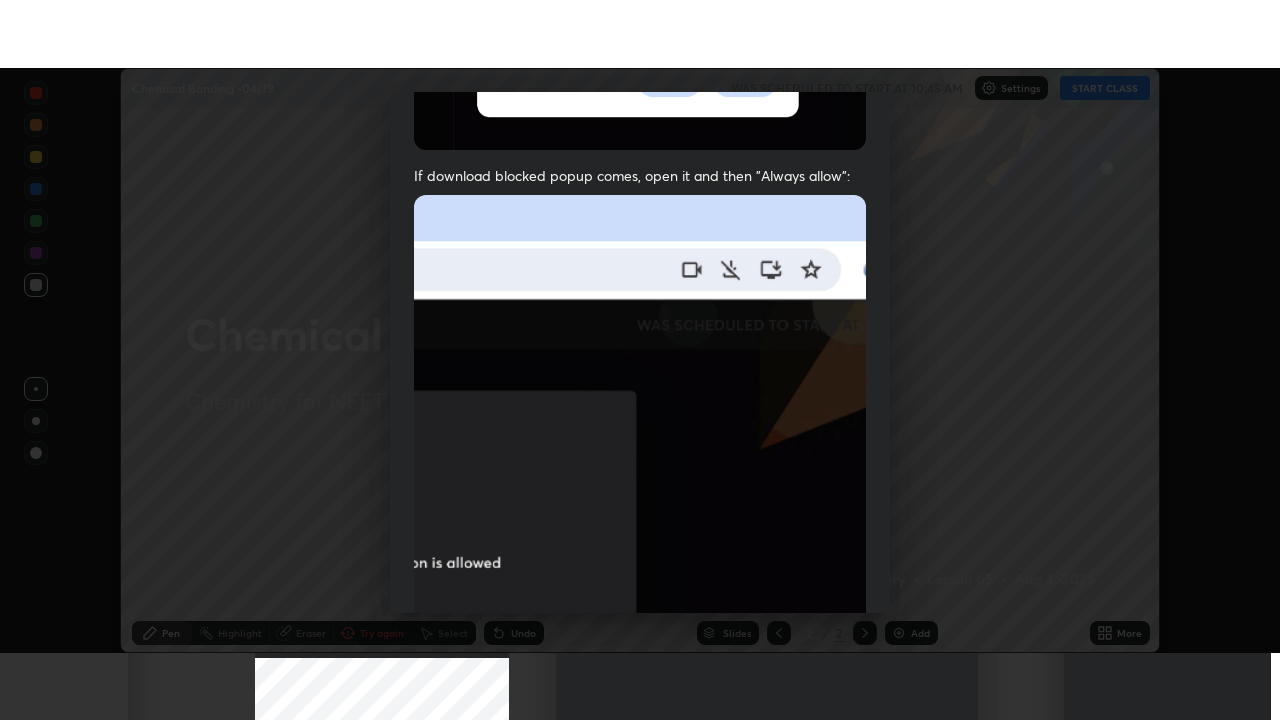 scroll, scrollTop: 479, scrollLeft: 0, axis: vertical 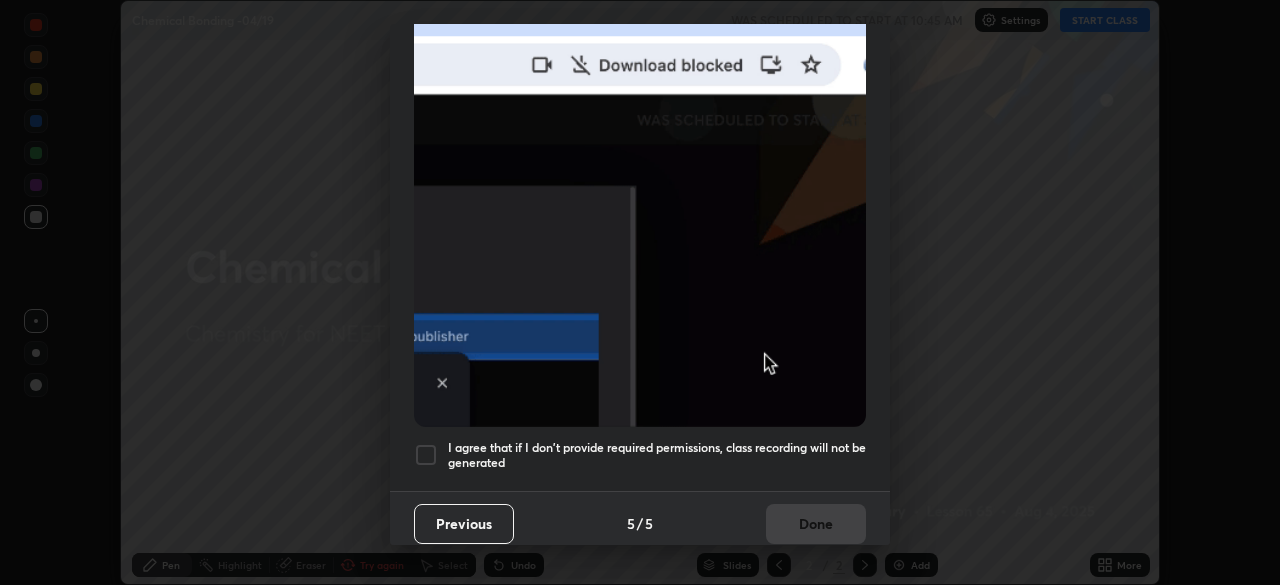 click at bounding box center (426, 455) 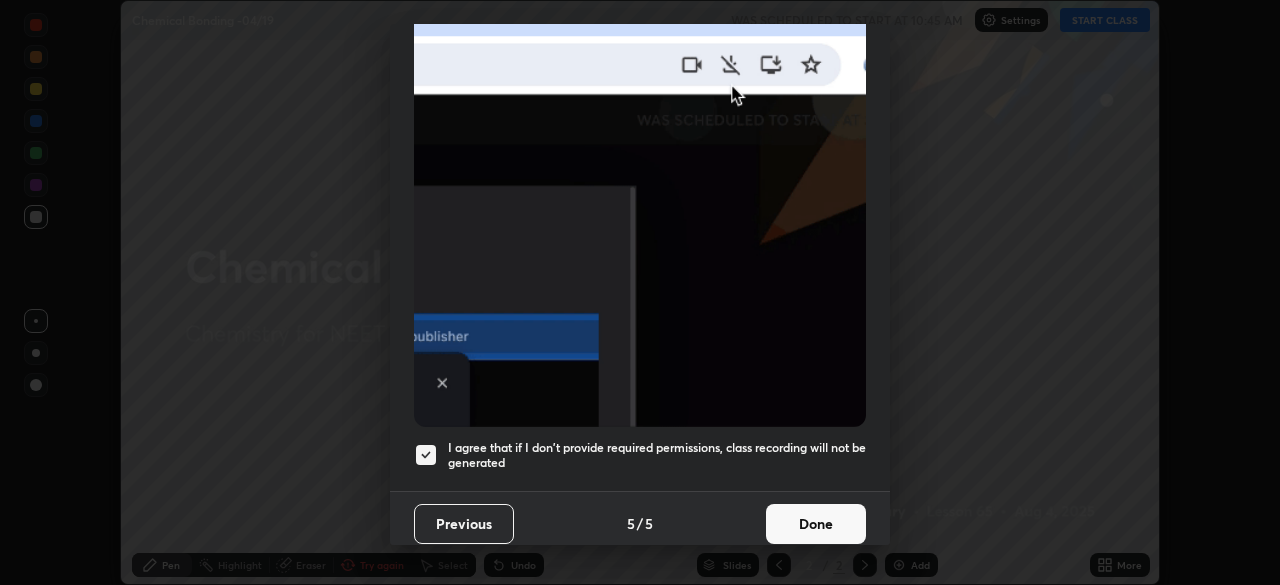 click on "Done" at bounding box center [816, 524] 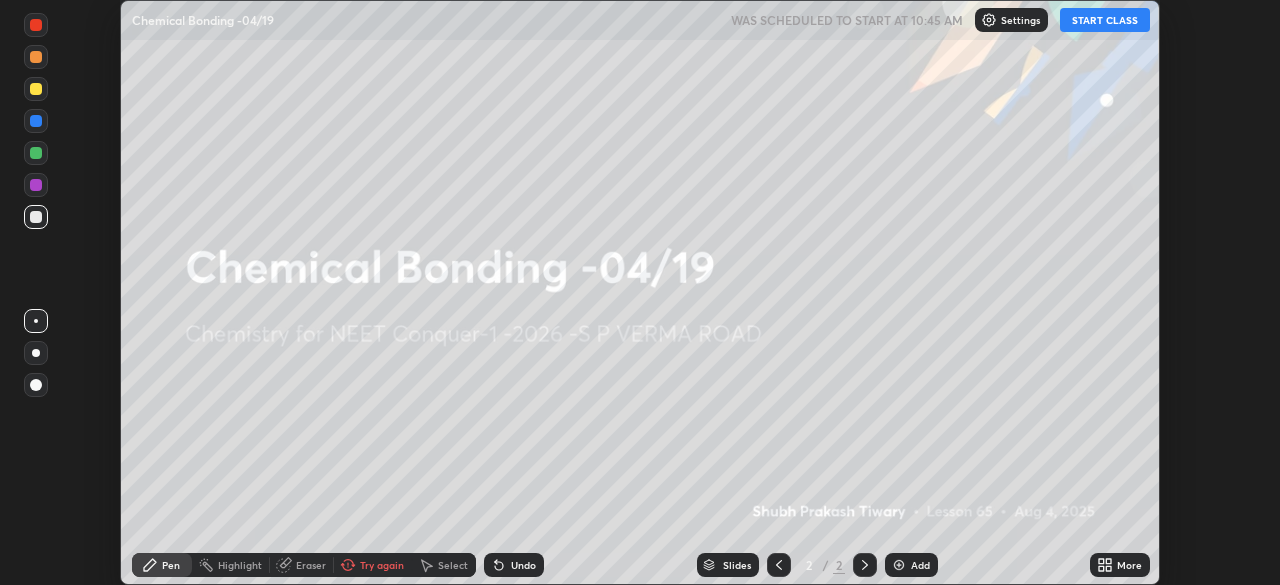 click 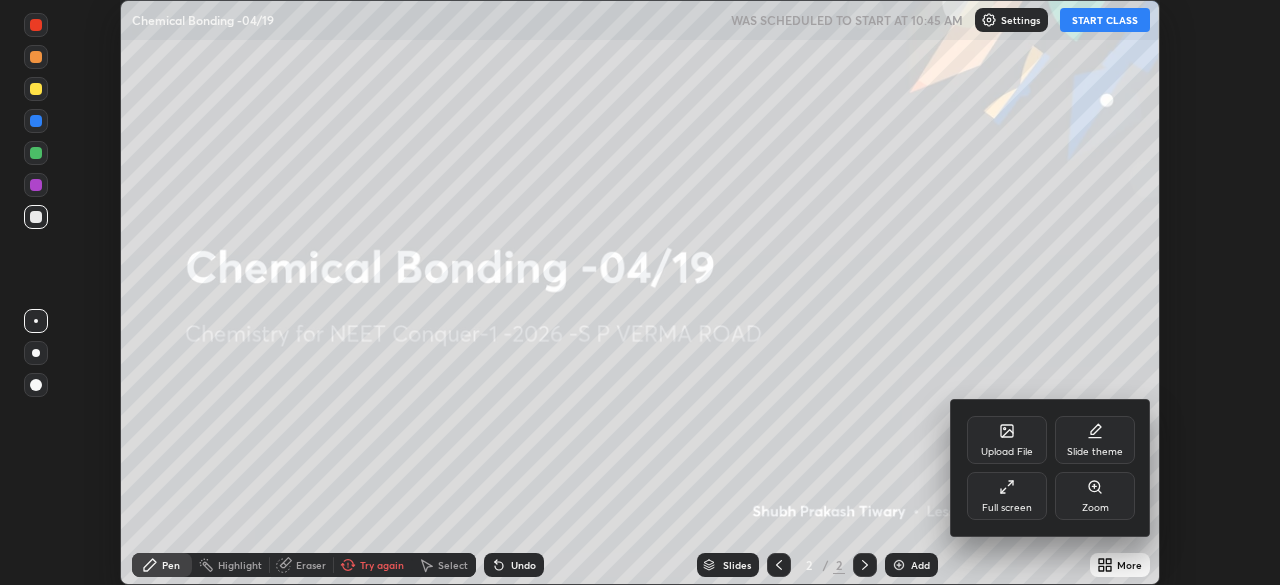 click on "Full screen" at bounding box center [1007, 496] 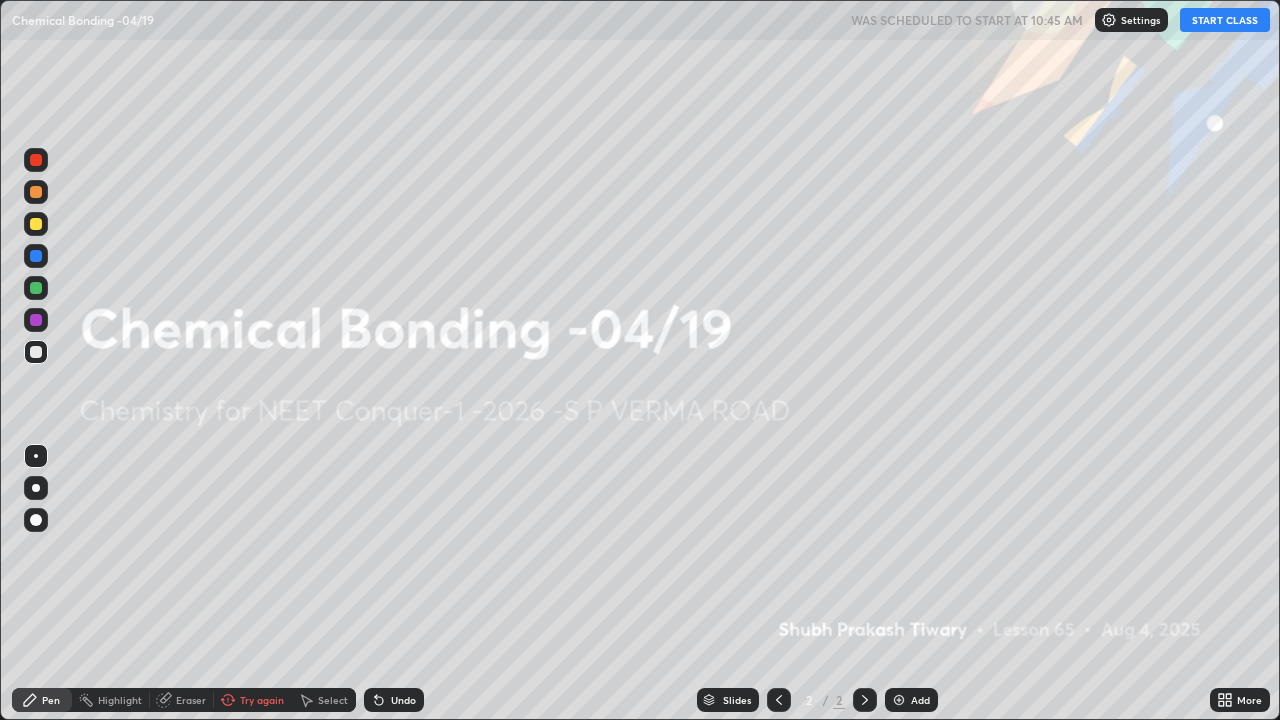 scroll, scrollTop: 99280, scrollLeft: 98720, axis: both 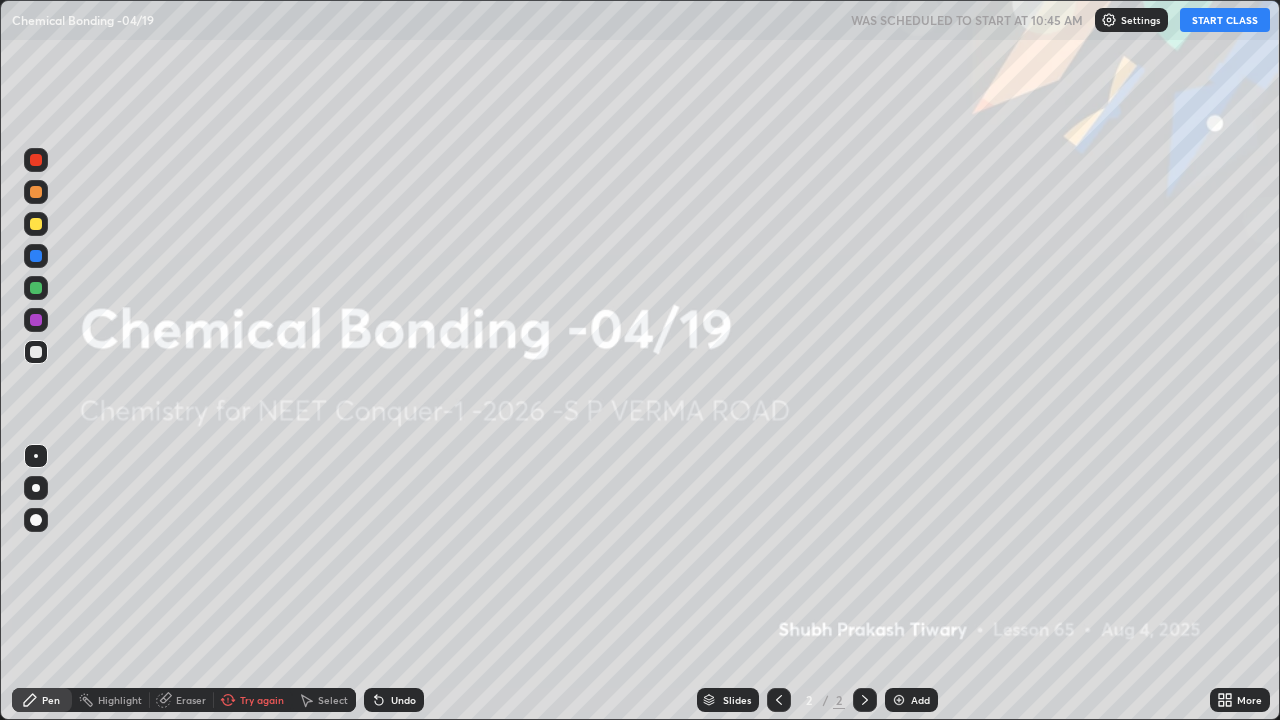 click on "START CLASS" at bounding box center [1225, 20] 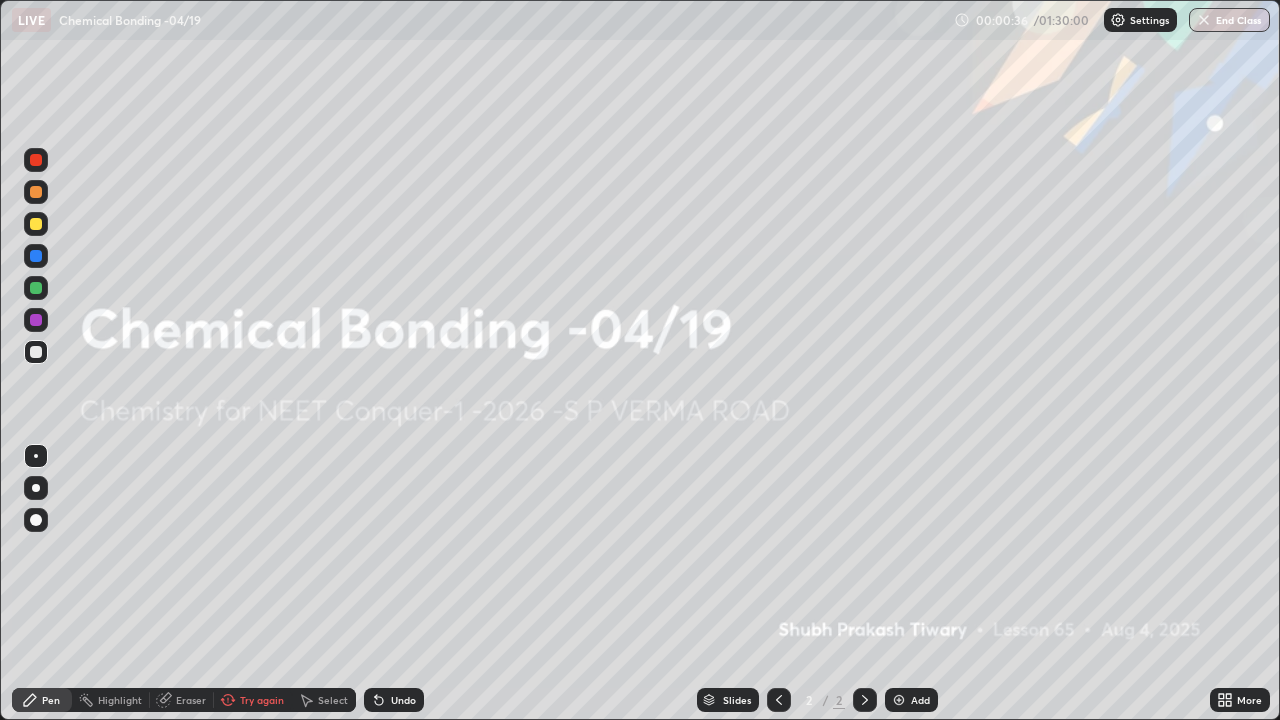 click on "Add" at bounding box center (920, 700) 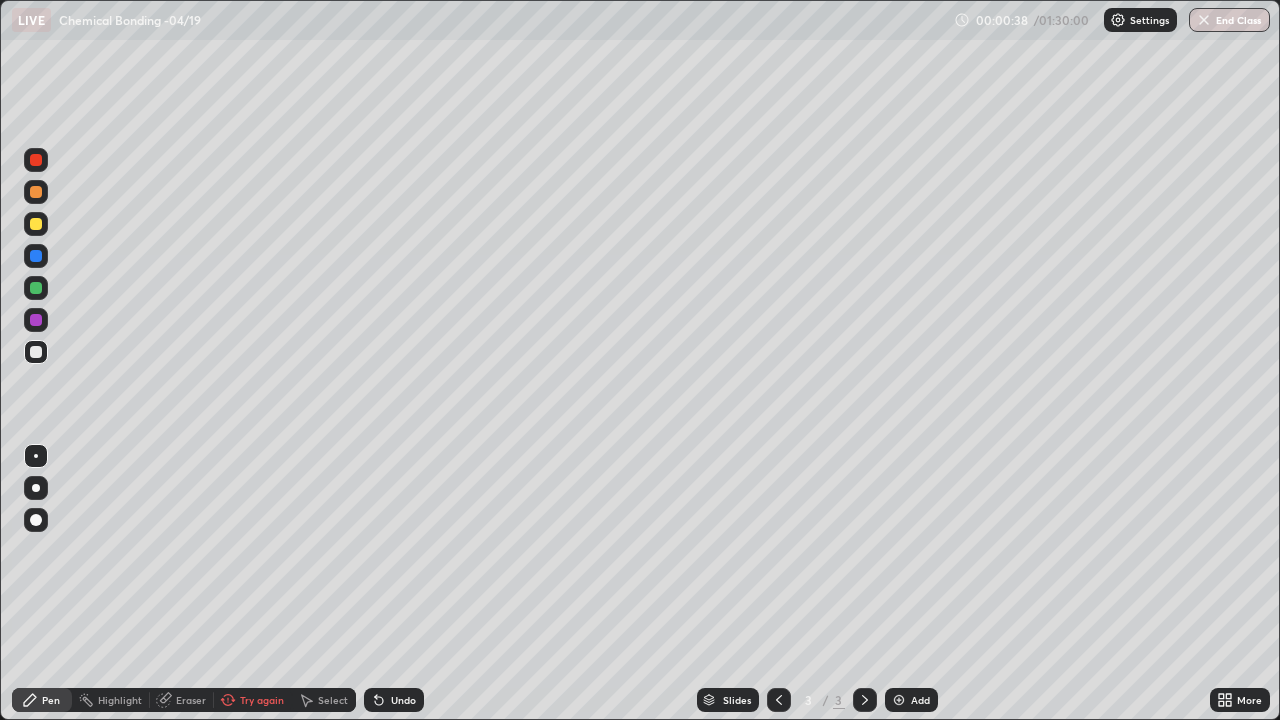 click at bounding box center [36, 192] 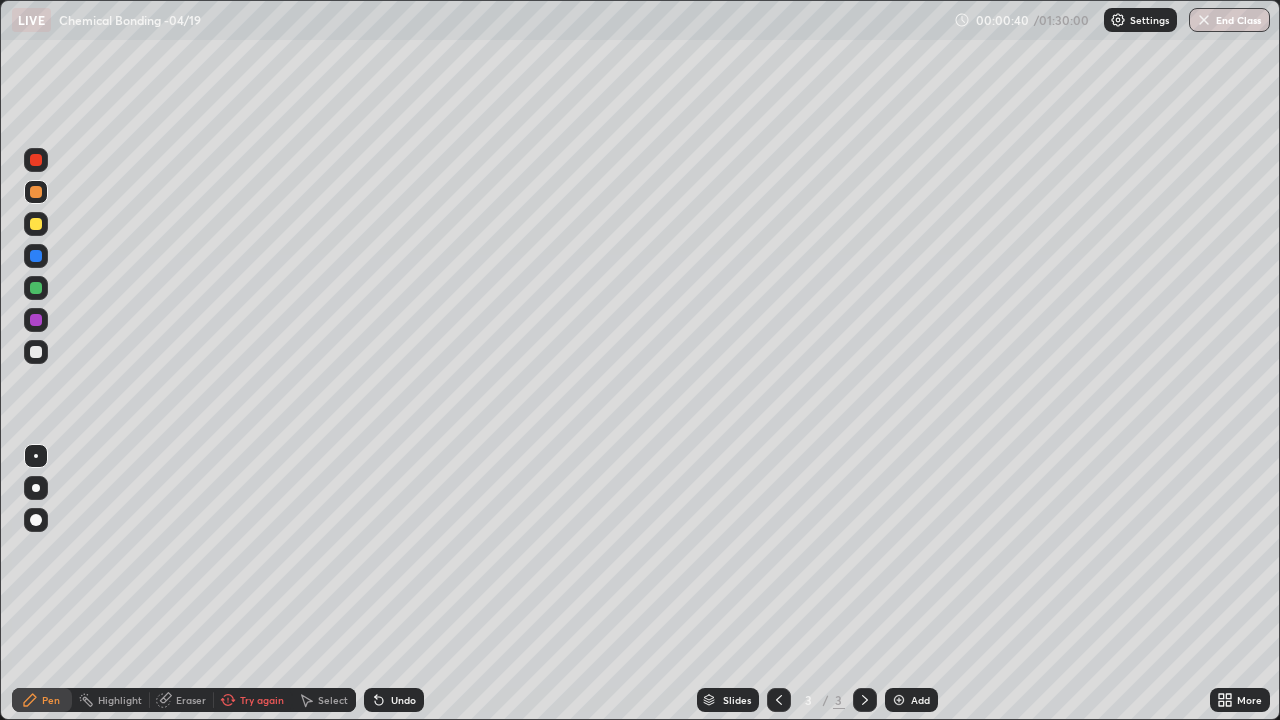 click at bounding box center [36, 488] 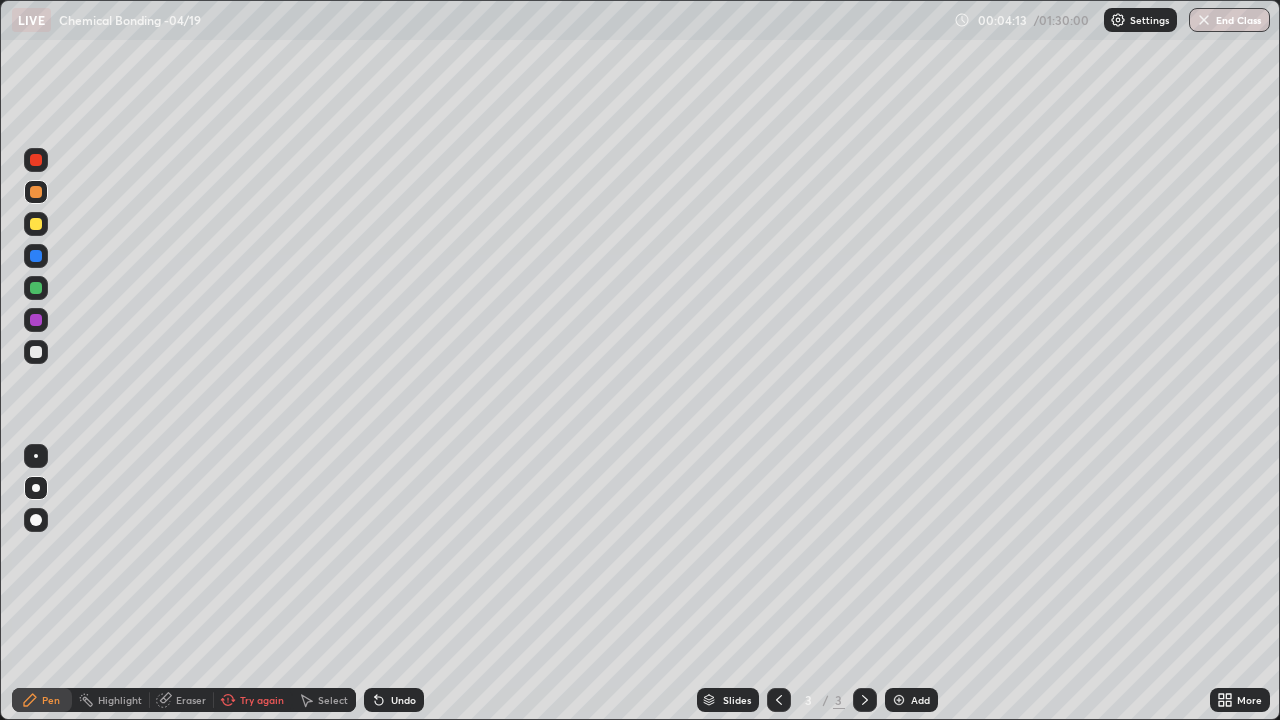 click on "Eraser" at bounding box center (182, 700) 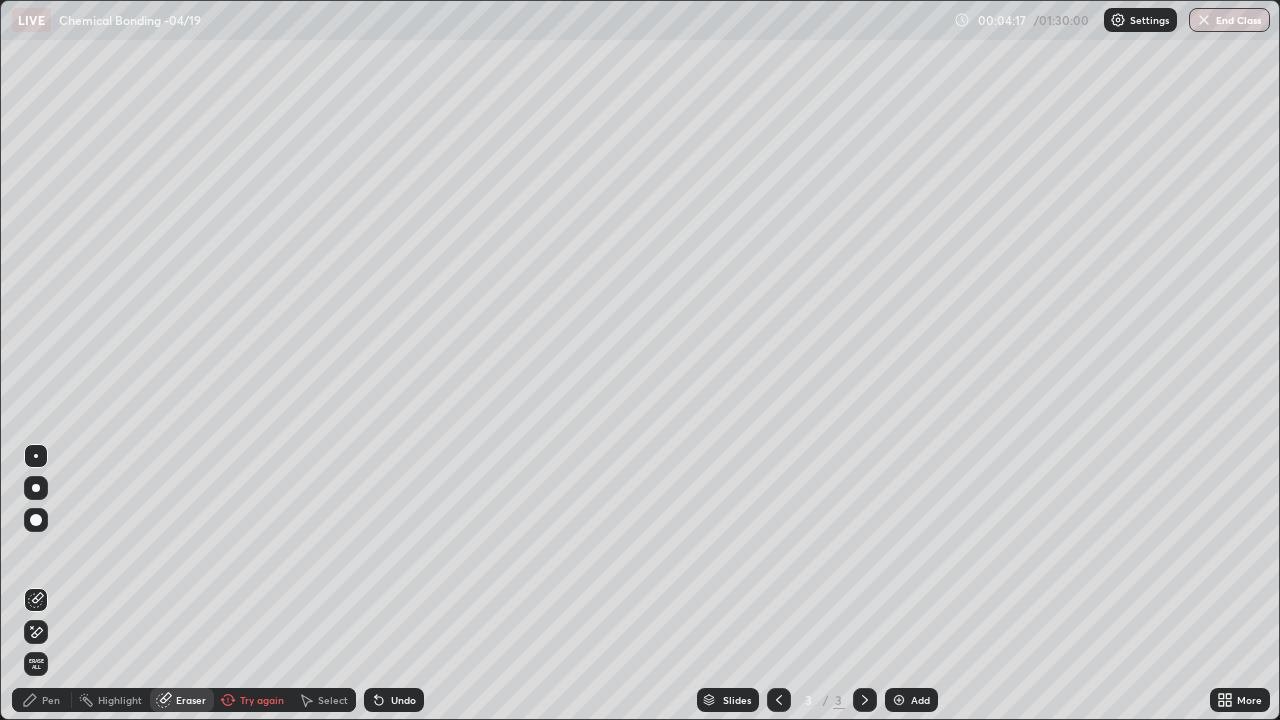 click on "Pen" at bounding box center (51, 700) 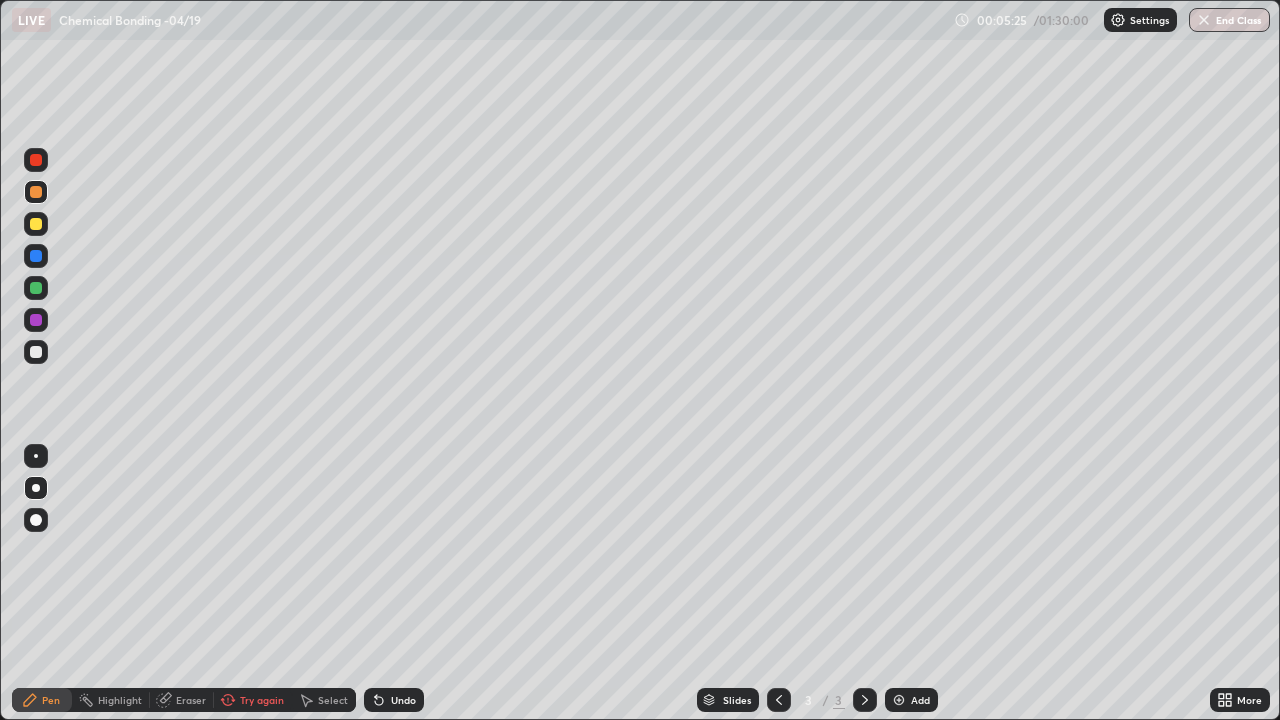 click on "Eraser" at bounding box center (191, 700) 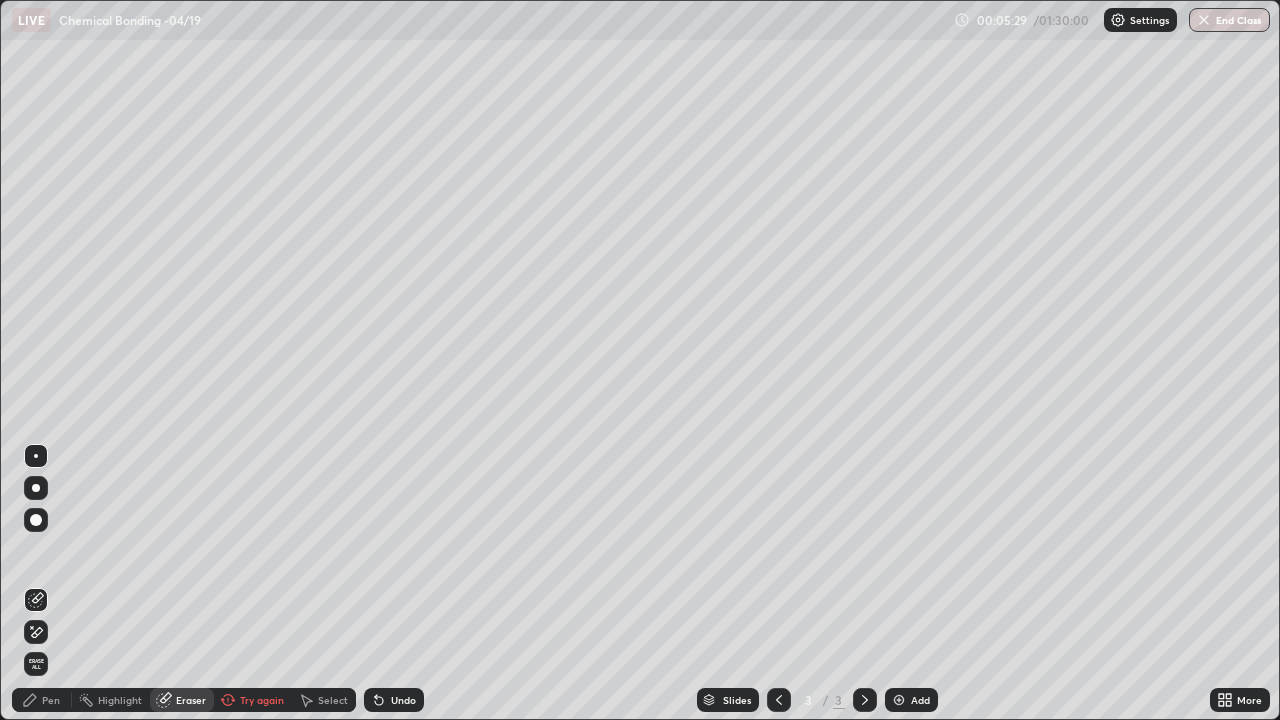 click on "Pen" at bounding box center (51, 700) 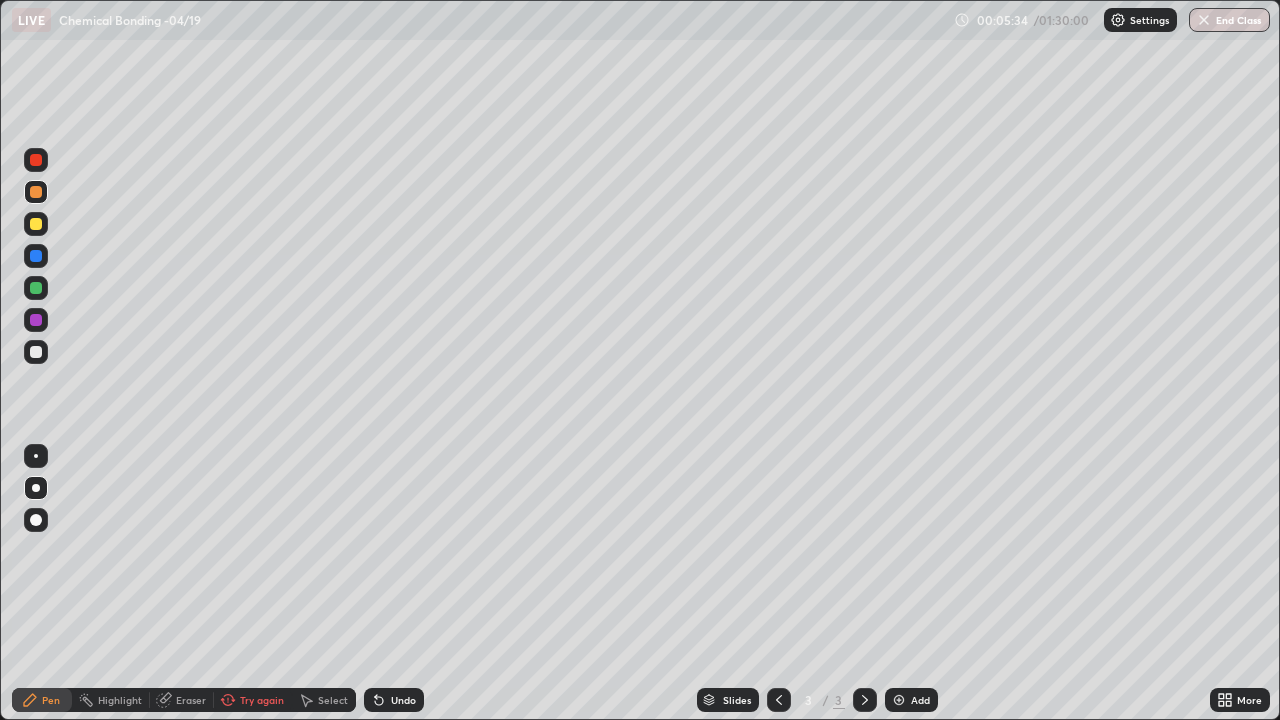 click on "Eraser" at bounding box center [191, 700] 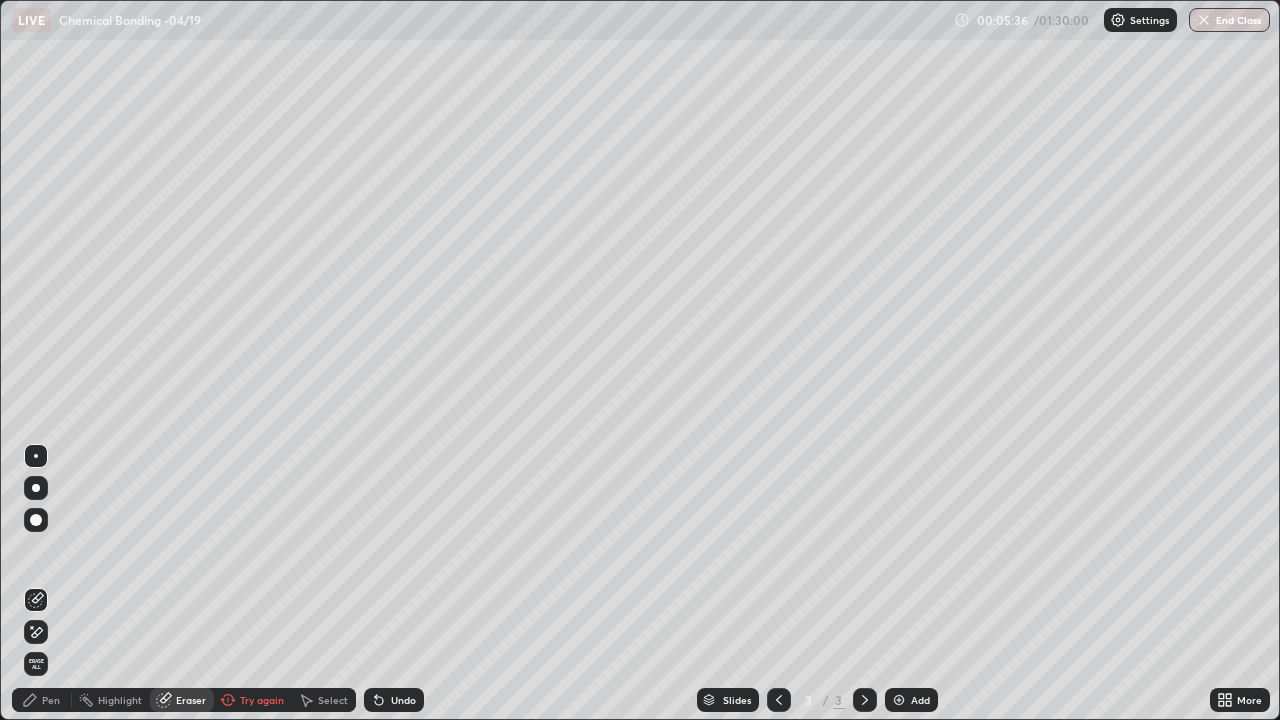 click on "Pen" at bounding box center [42, 700] 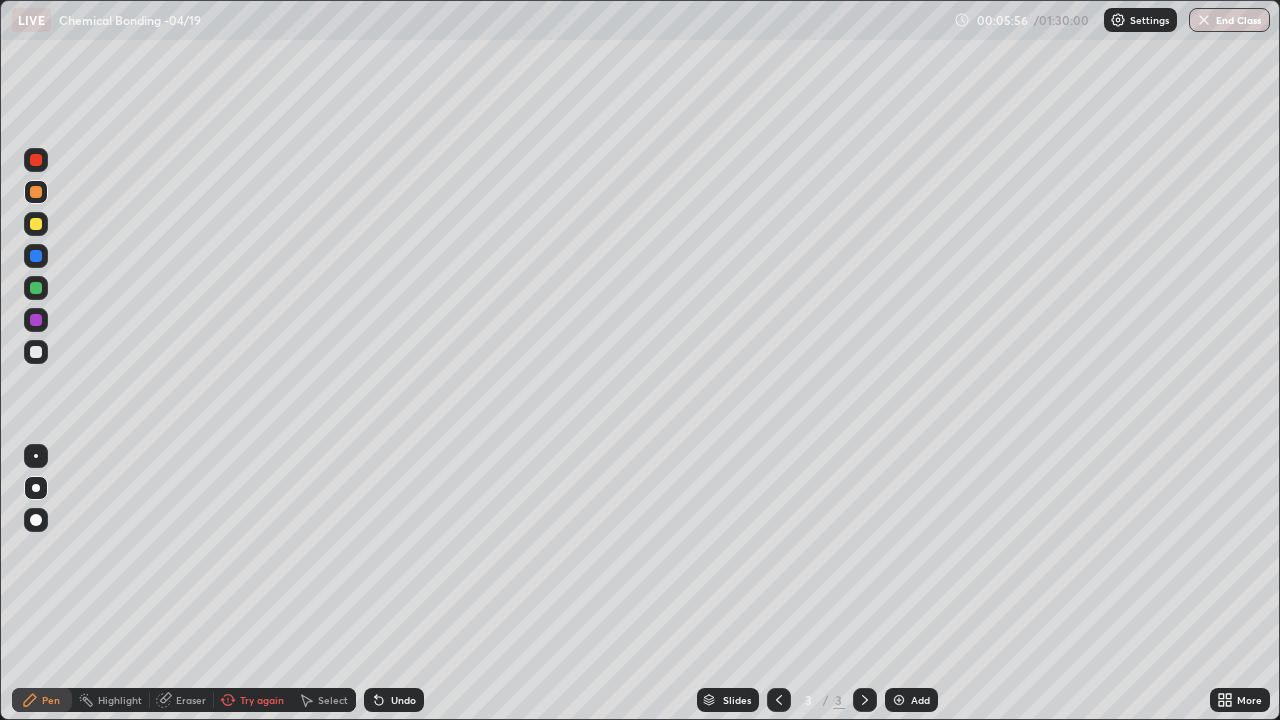 click at bounding box center (36, 224) 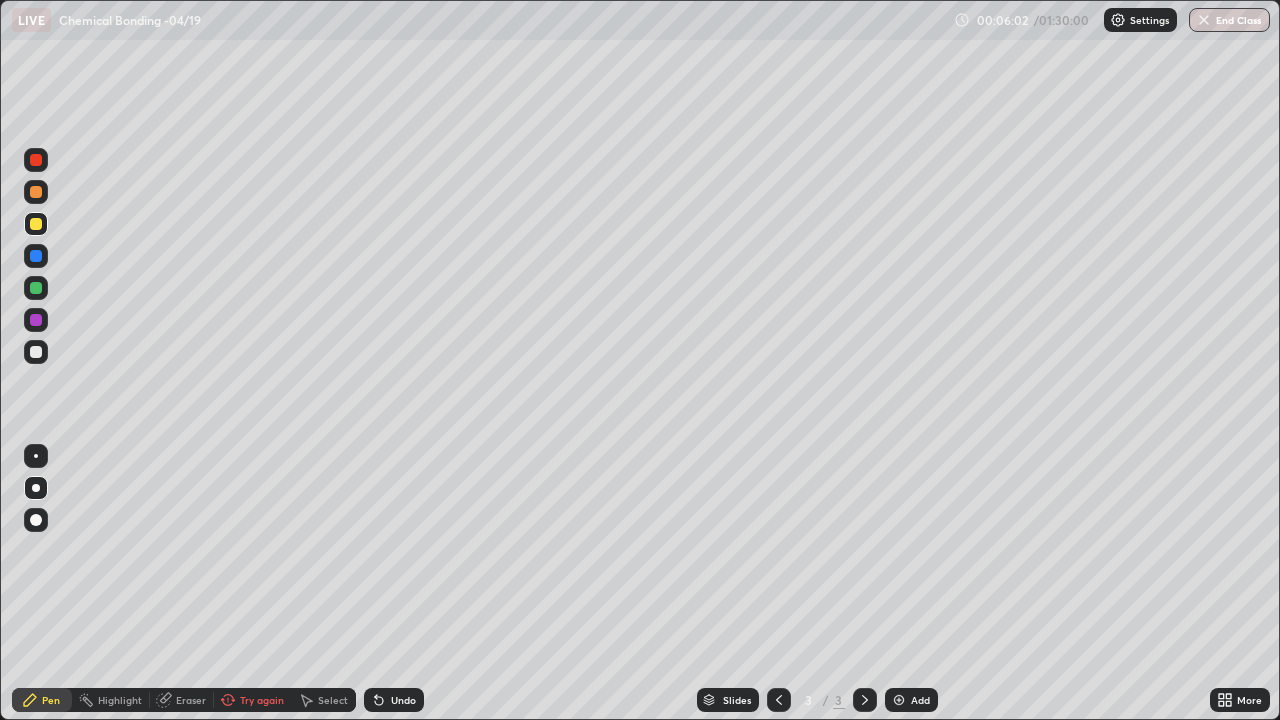 click on "Add" at bounding box center (911, 700) 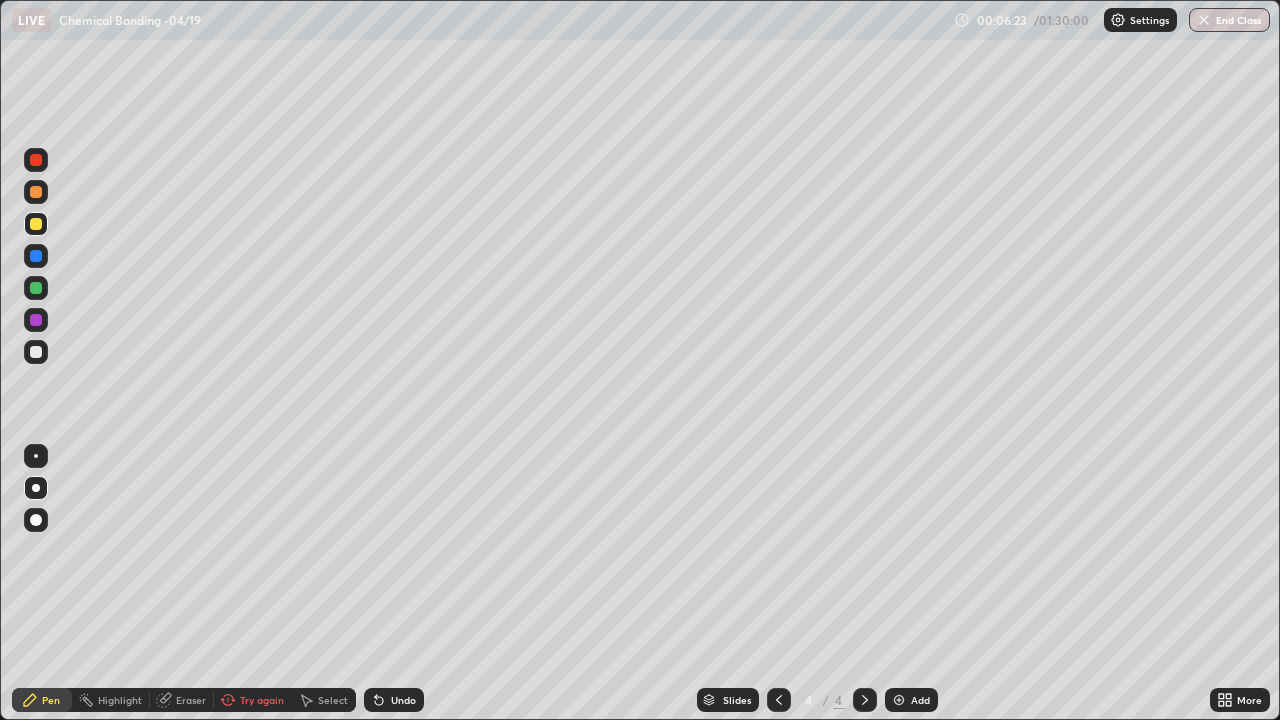 click at bounding box center [36, 352] 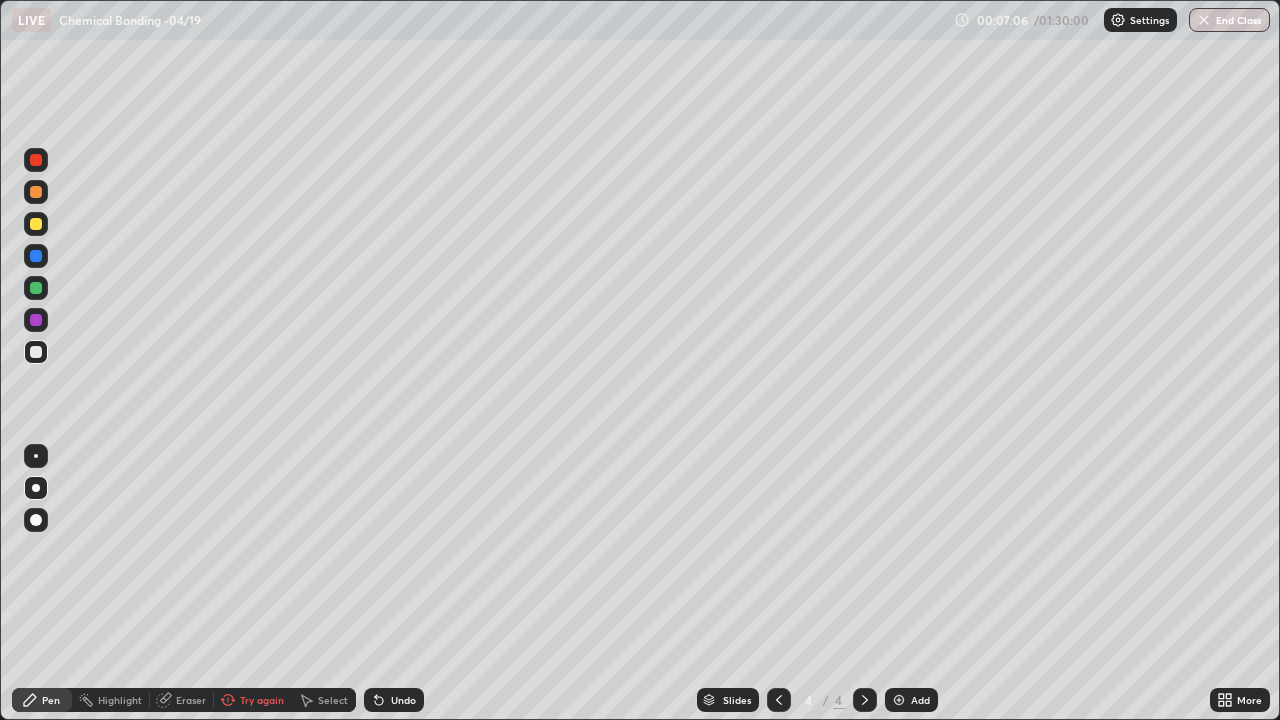 click at bounding box center (36, 288) 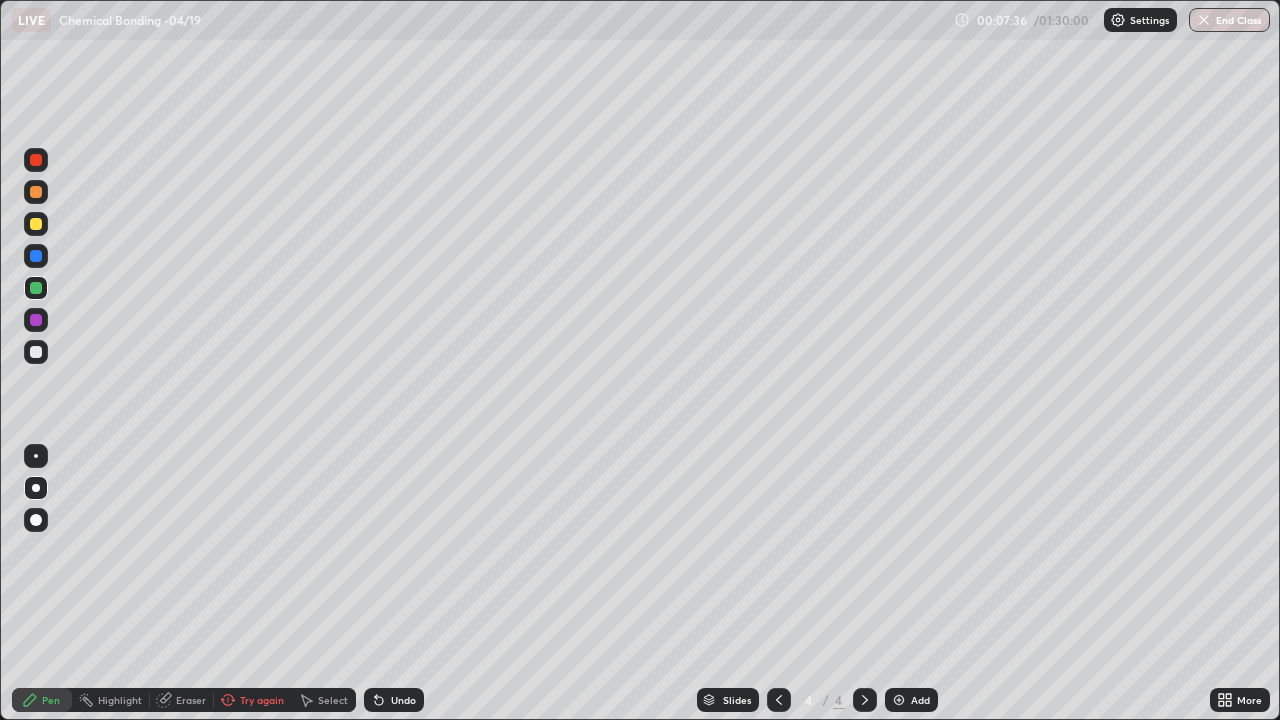 click at bounding box center (36, 352) 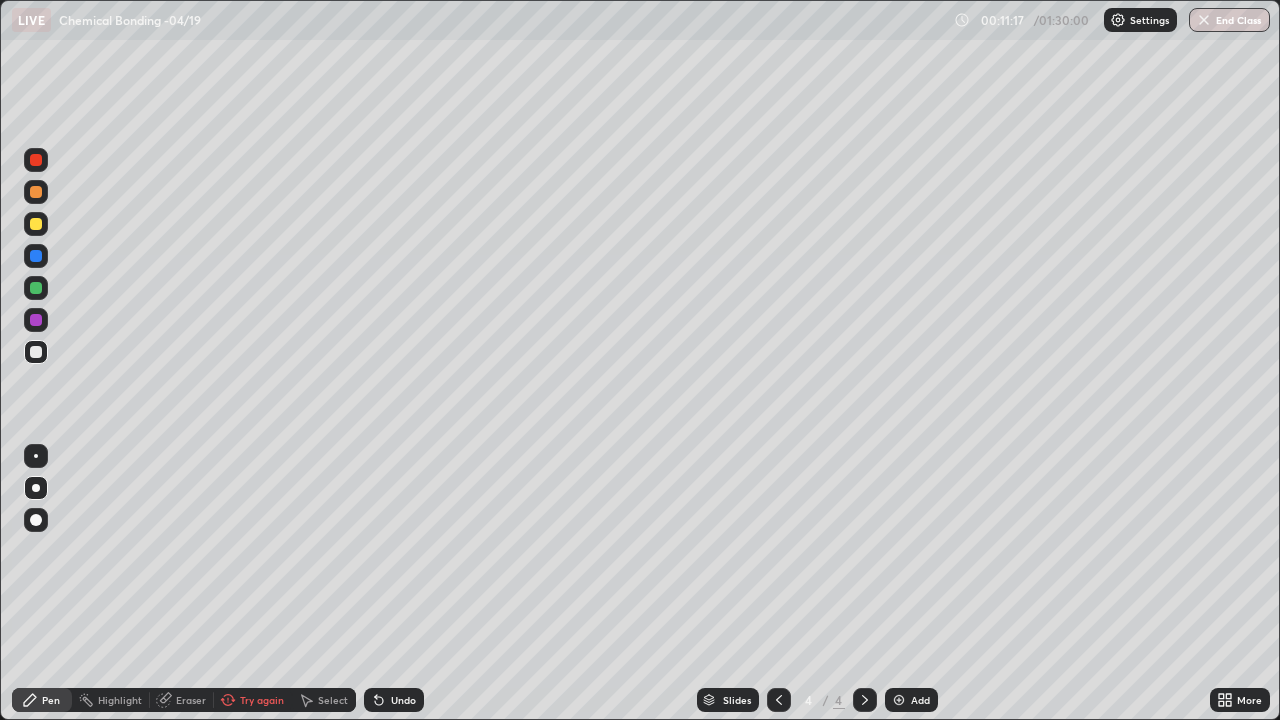 click at bounding box center (36, 256) 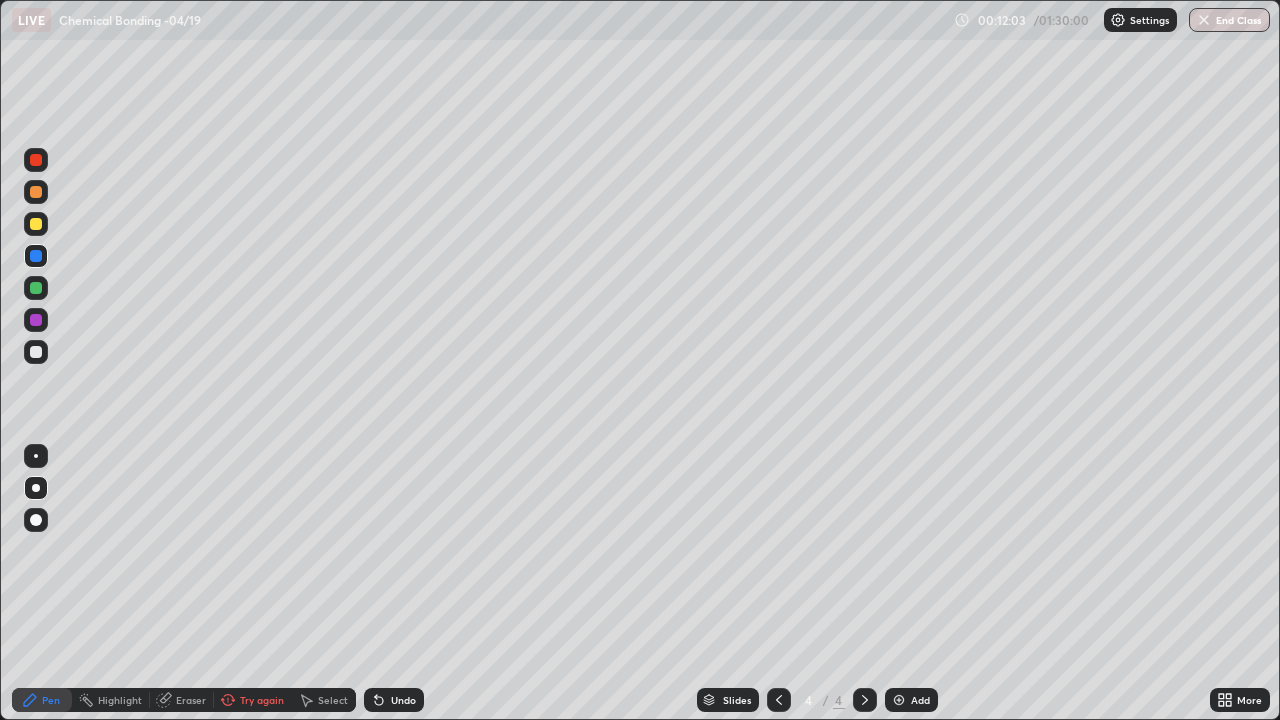 click at bounding box center (36, 352) 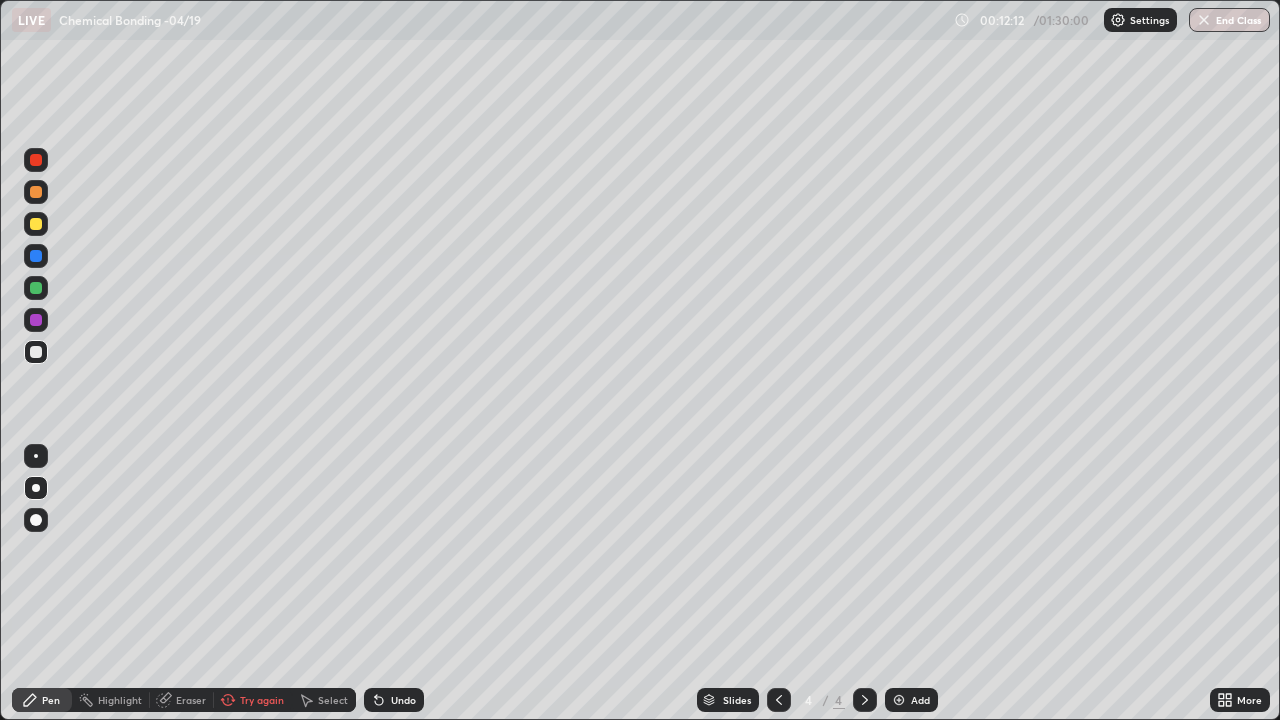 click at bounding box center [36, 224] 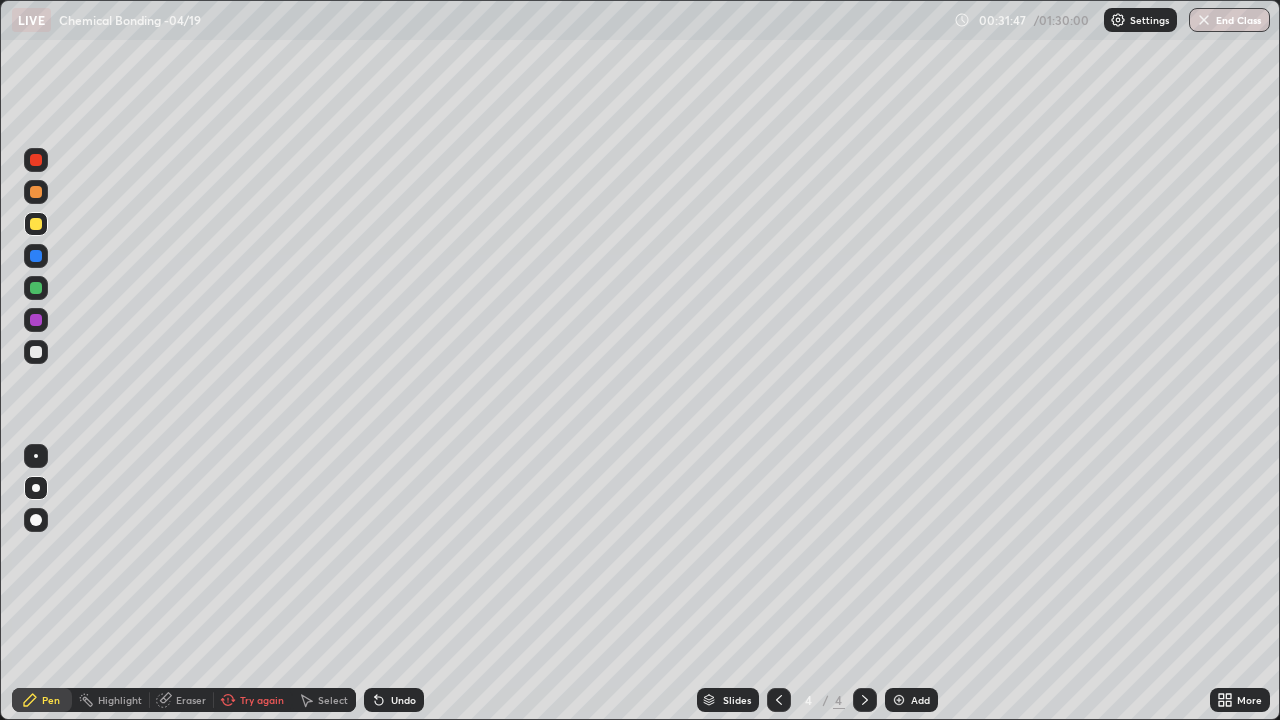 click 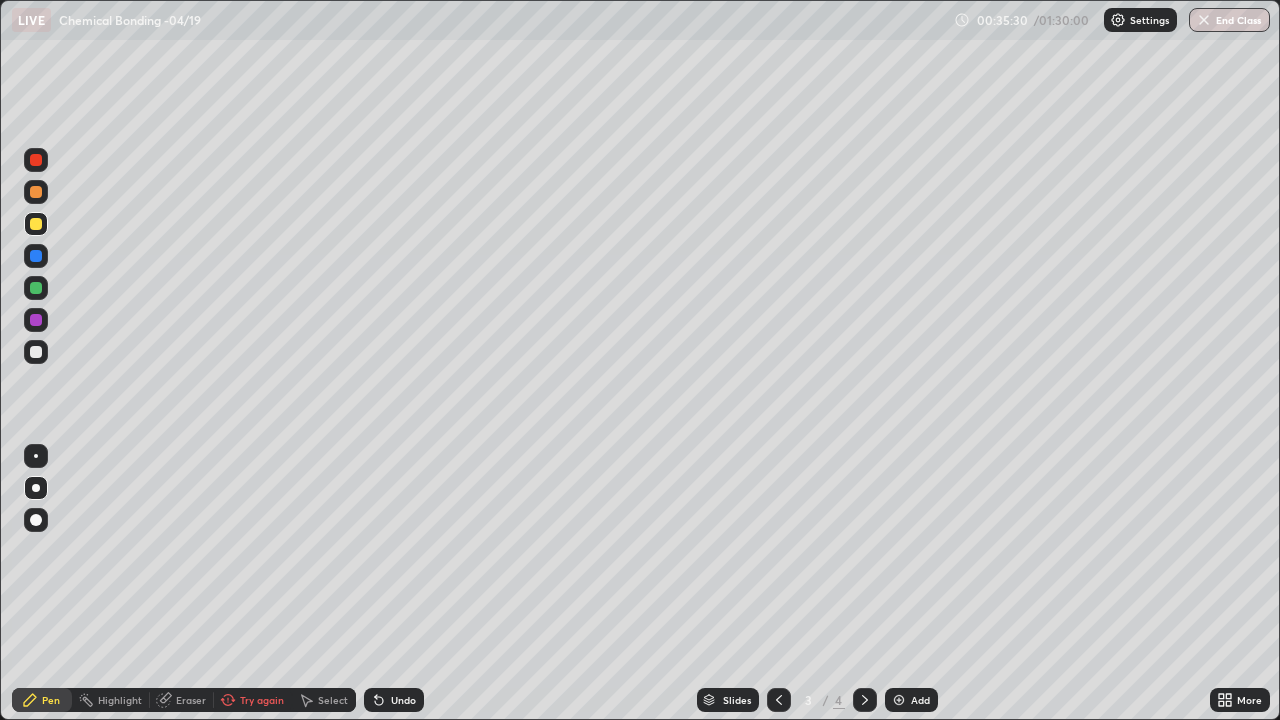 click at bounding box center [36, 352] 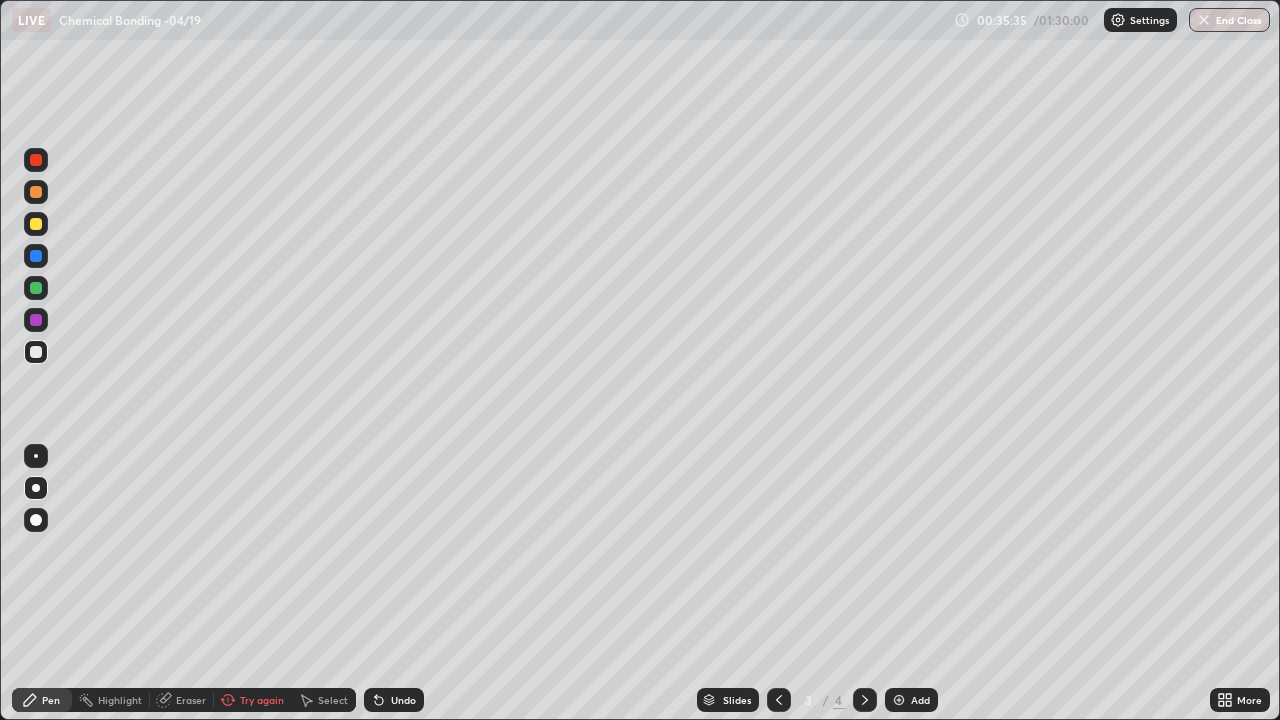 click on "Undo" at bounding box center (394, 700) 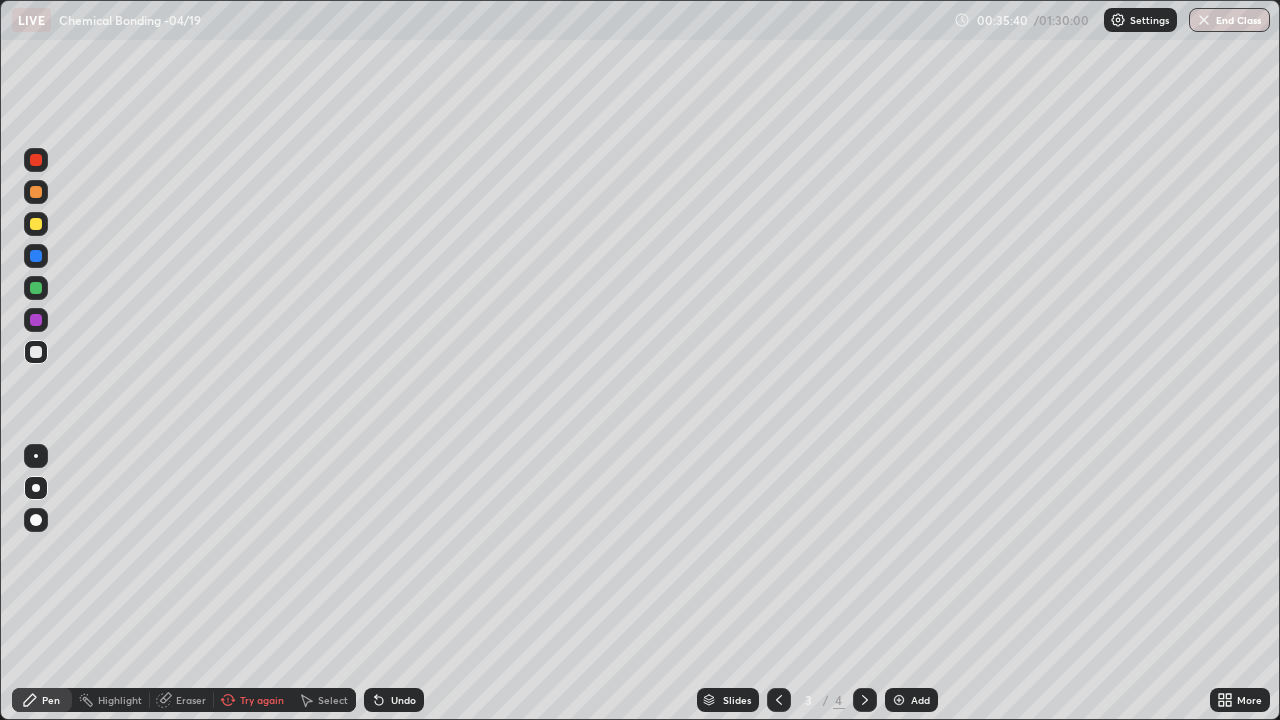 click 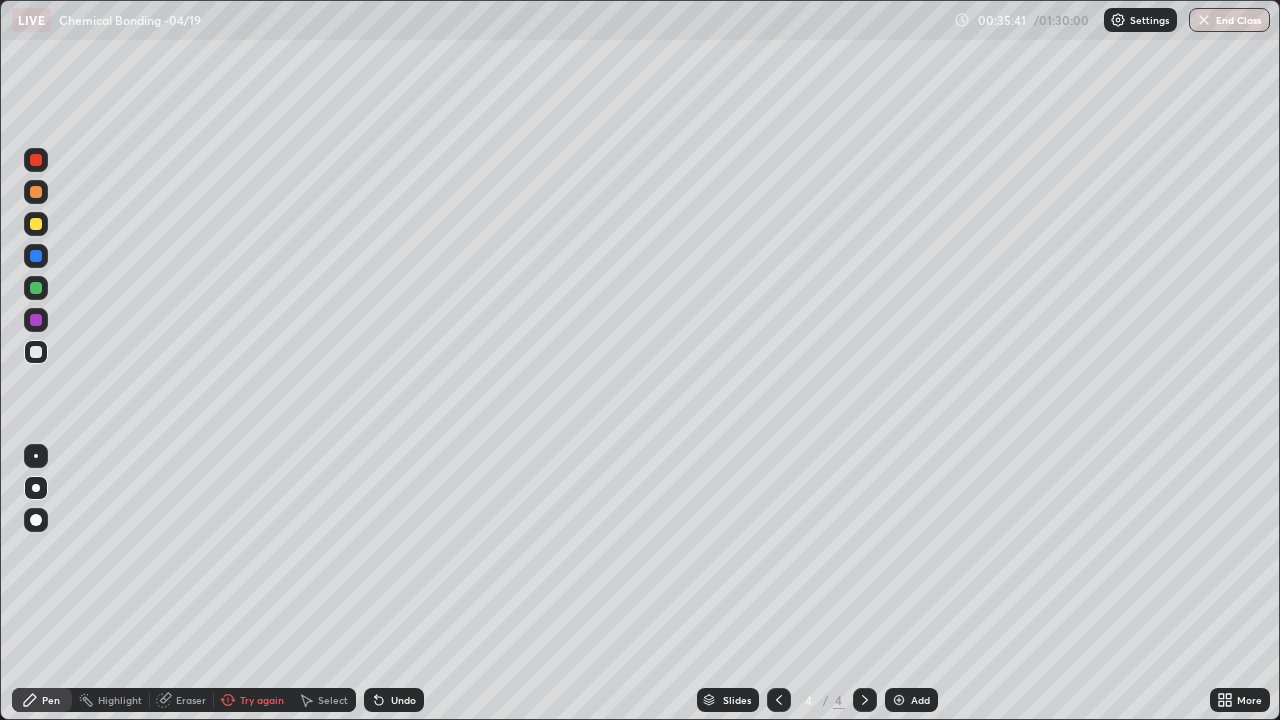 click on "Add" at bounding box center (920, 700) 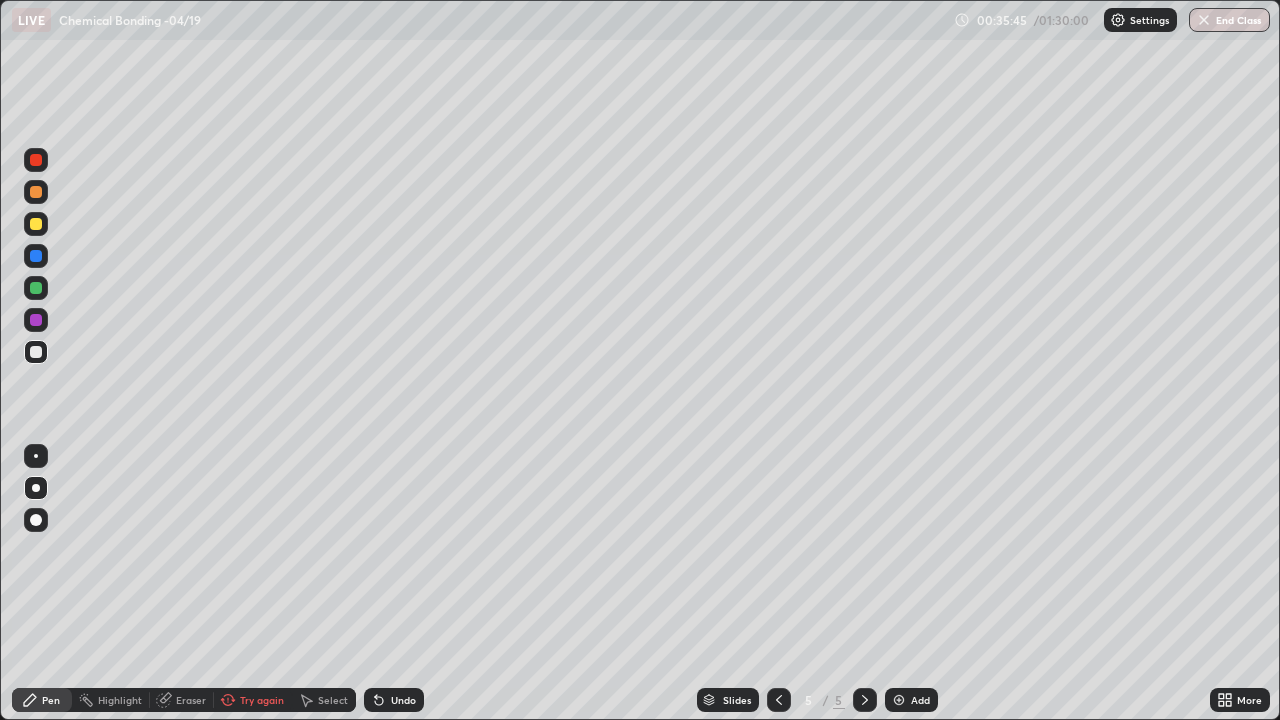 click at bounding box center (36, 224) 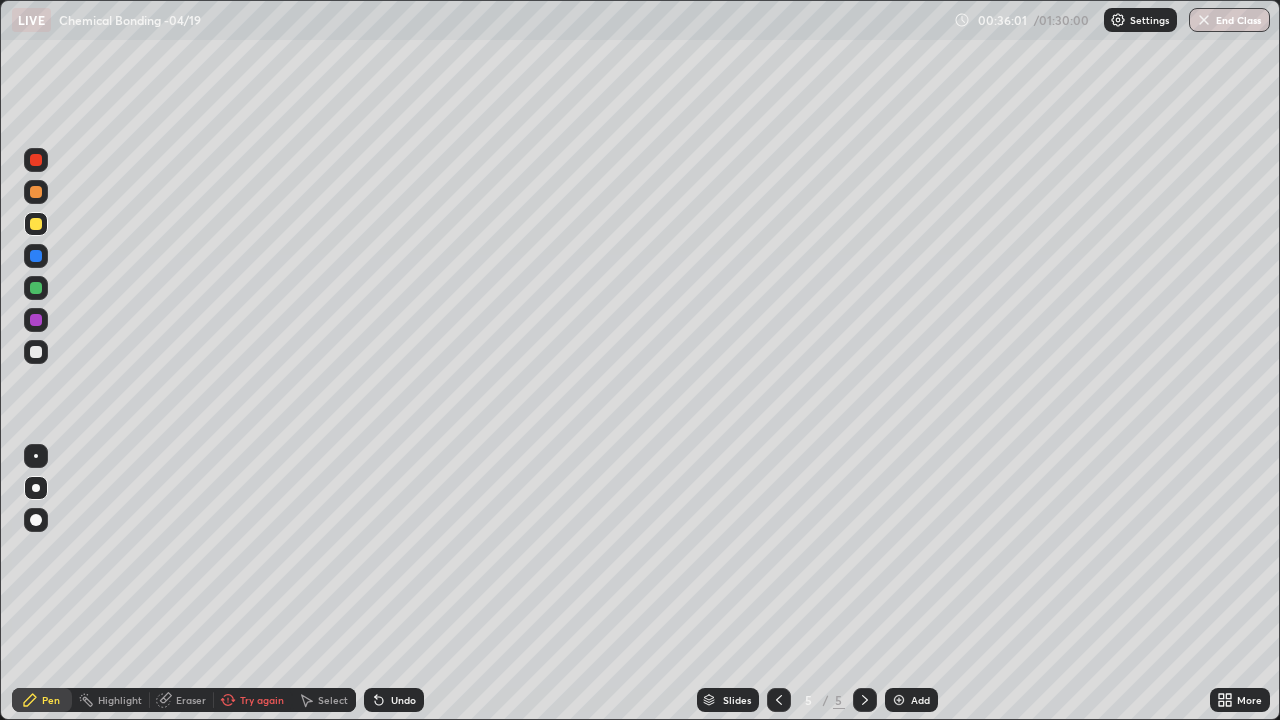 click on "Undo" at bounding box center (403, 700) 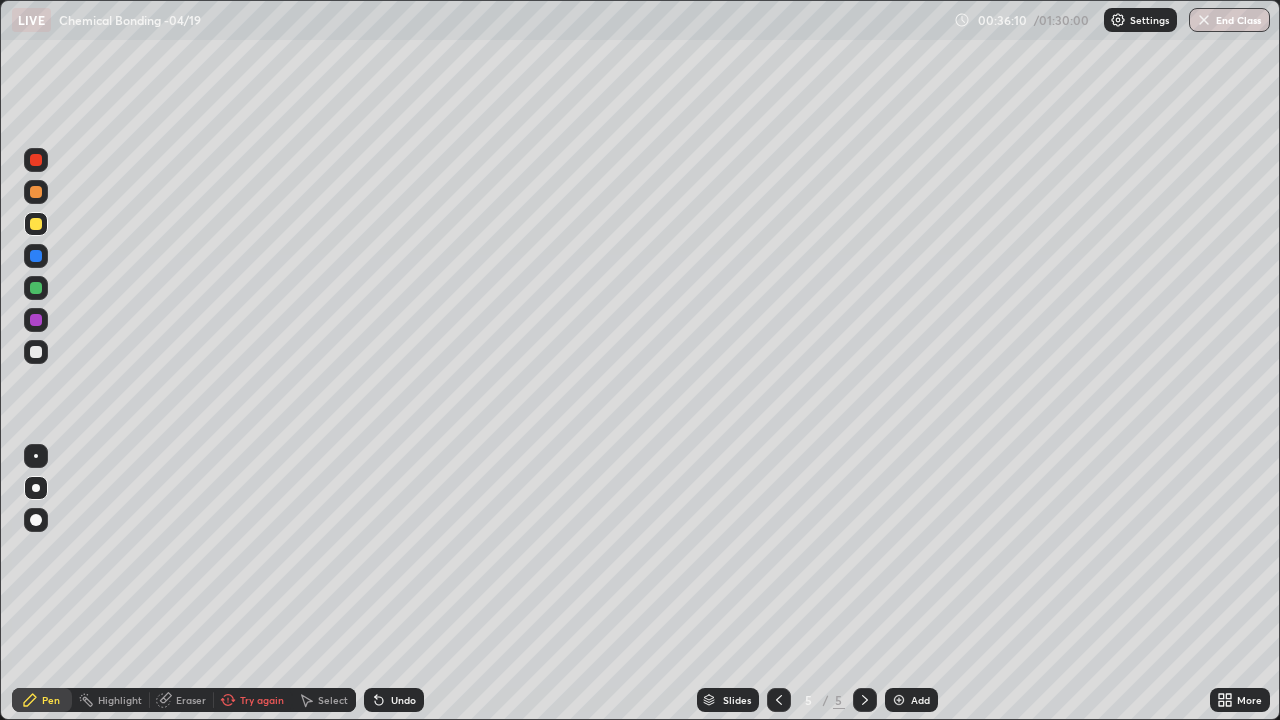 click at bounding box center [36, 352] 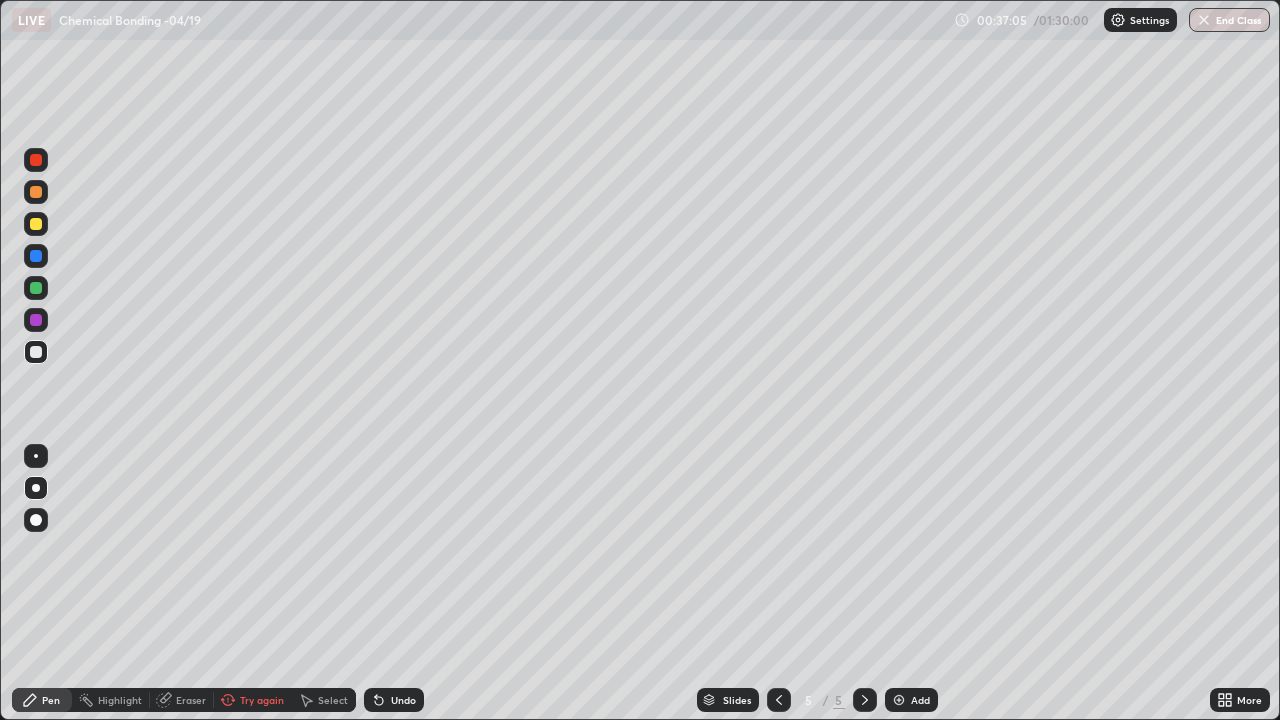 click at bounding box center (36, 288) 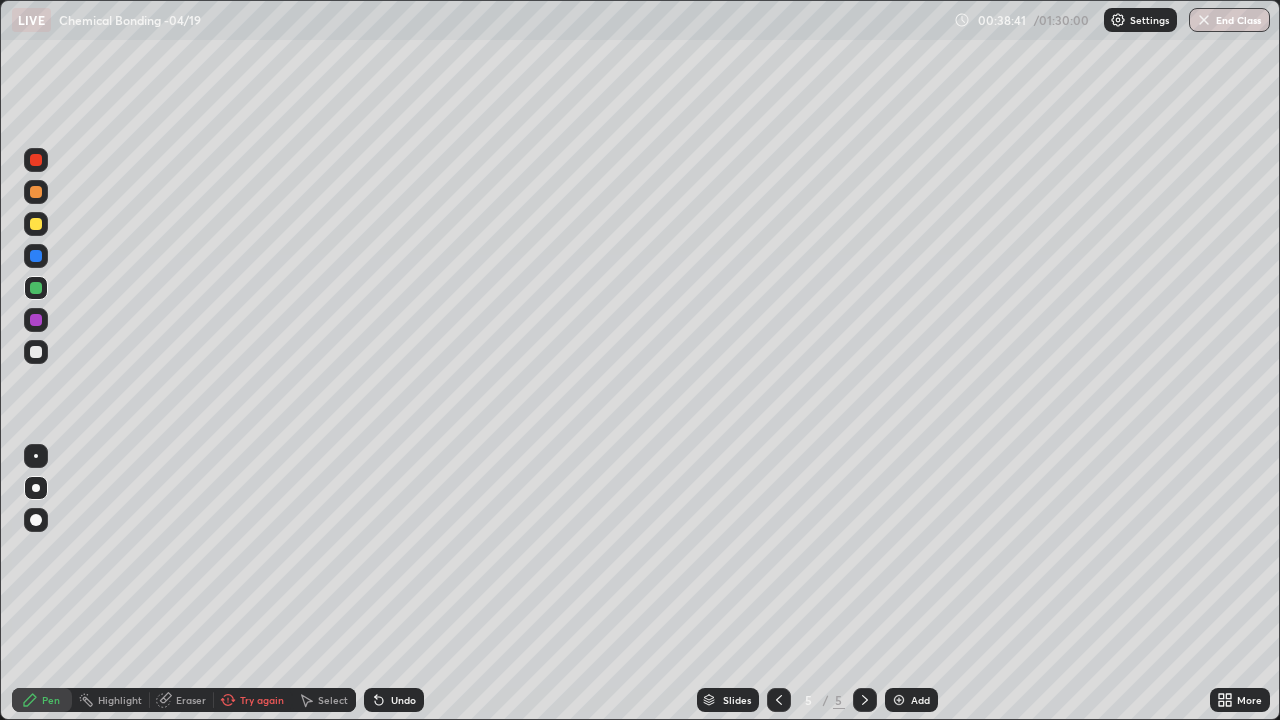 click at bounding box center (36, 256) 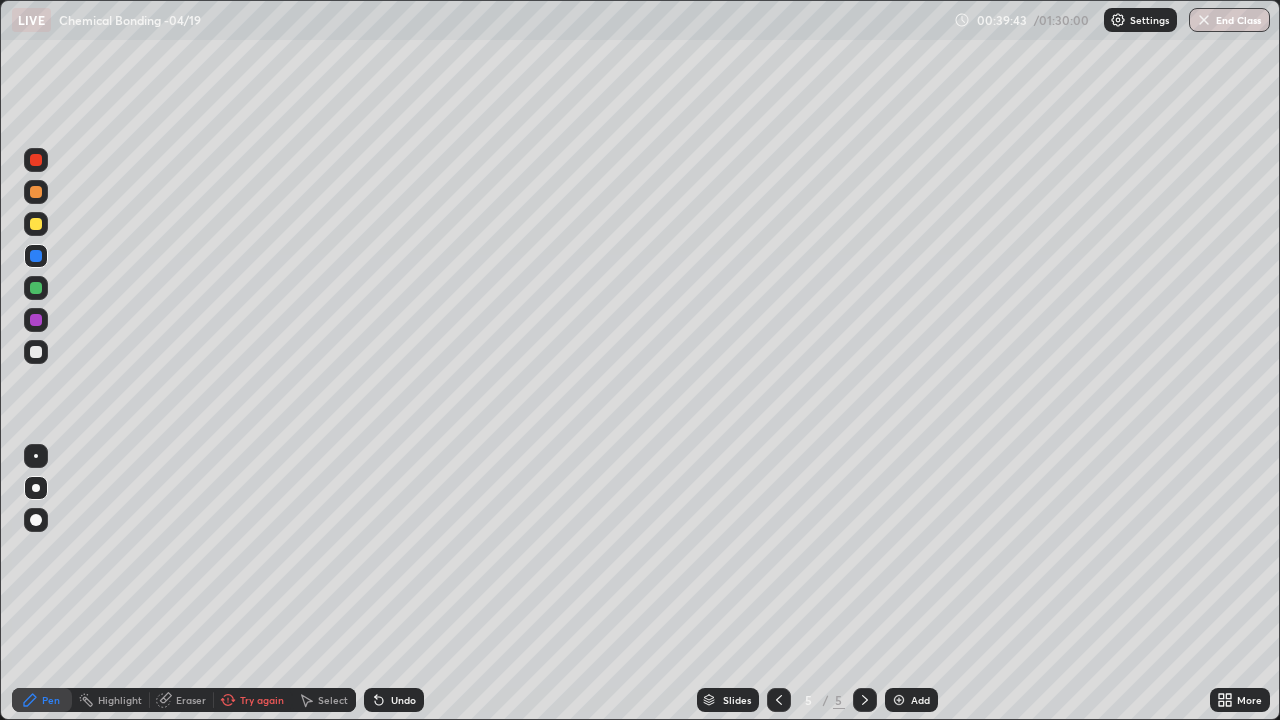 click at bounding box center (36, 352) 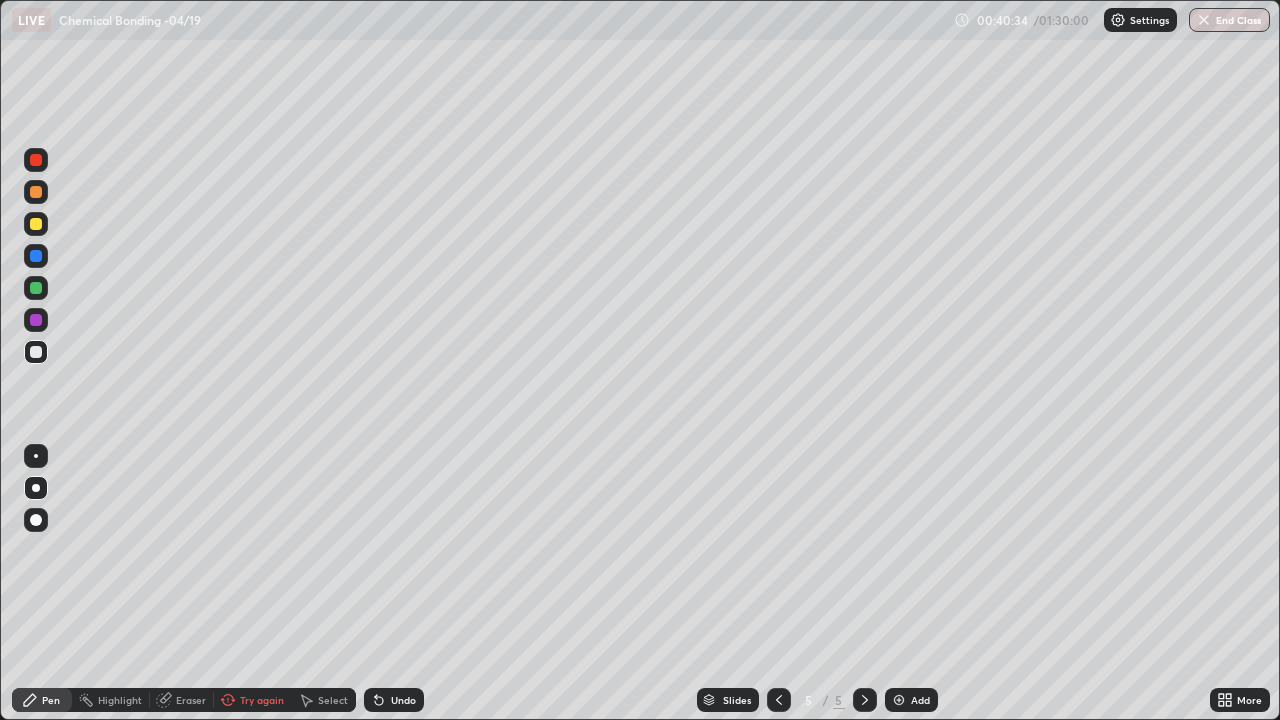 click at bounding box center [865, 700] 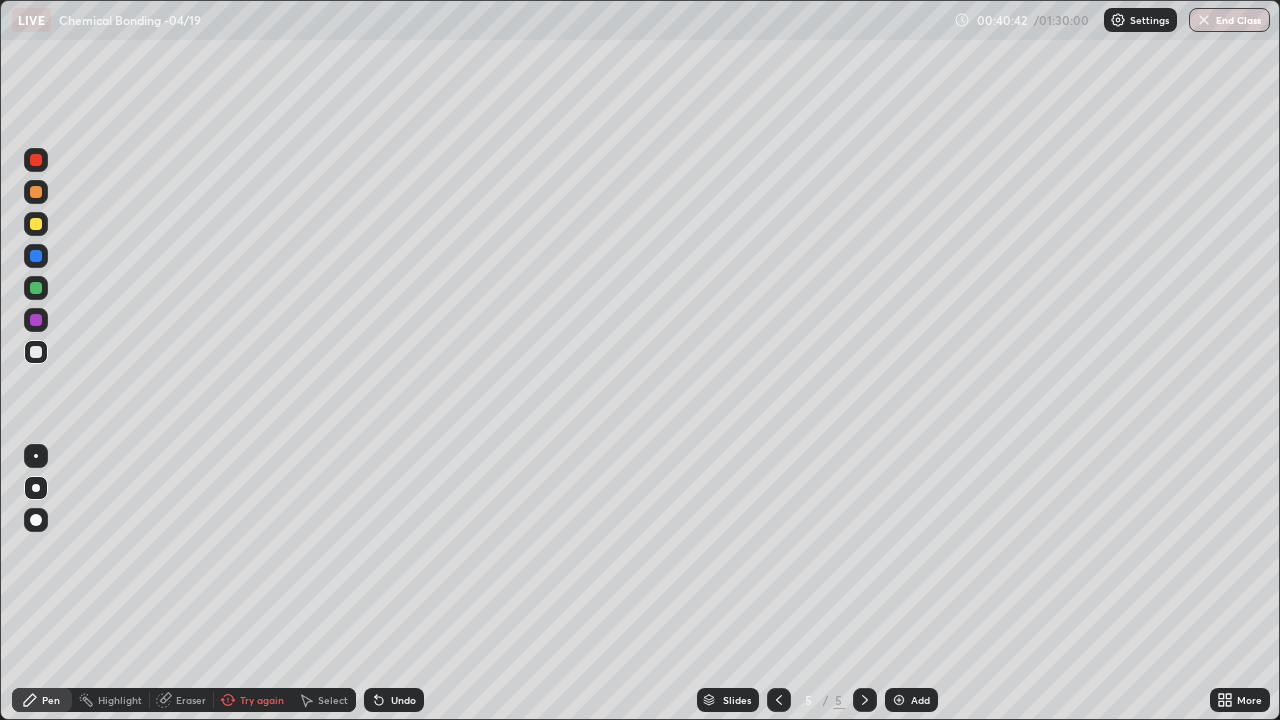 click at bounding box center [36, 288] 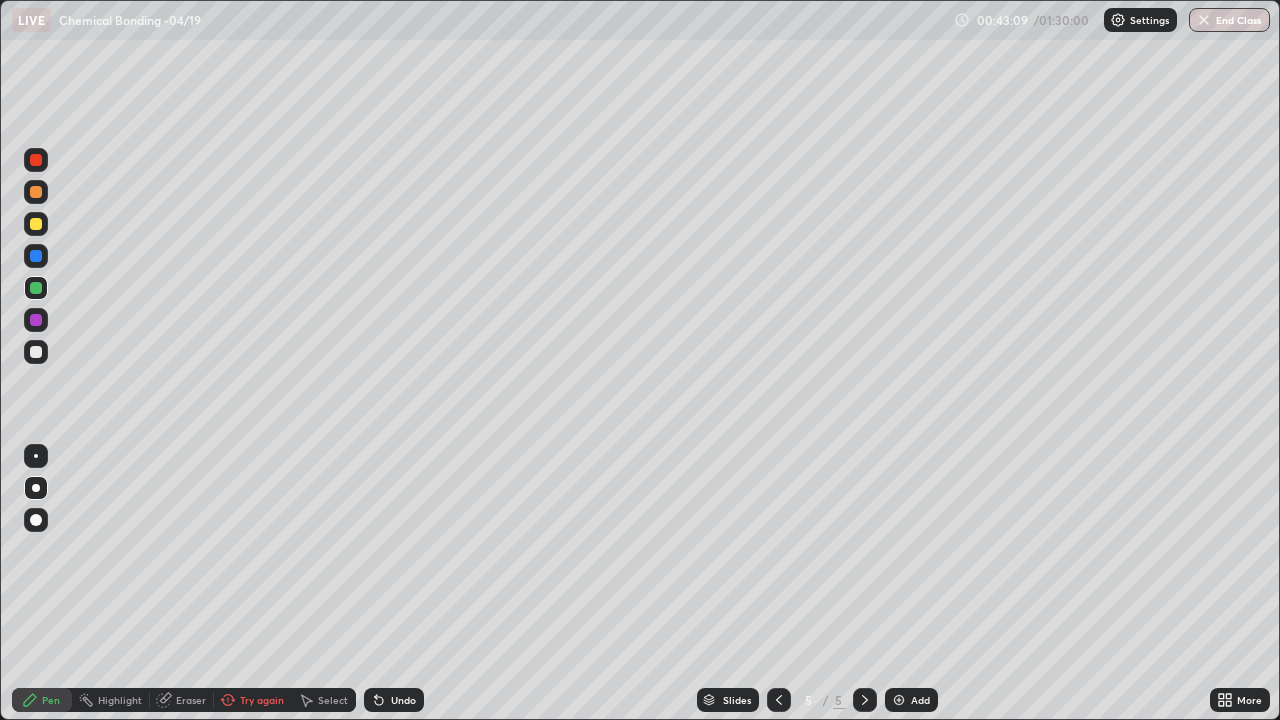 click on "Add" at bounding box center [911, 700] 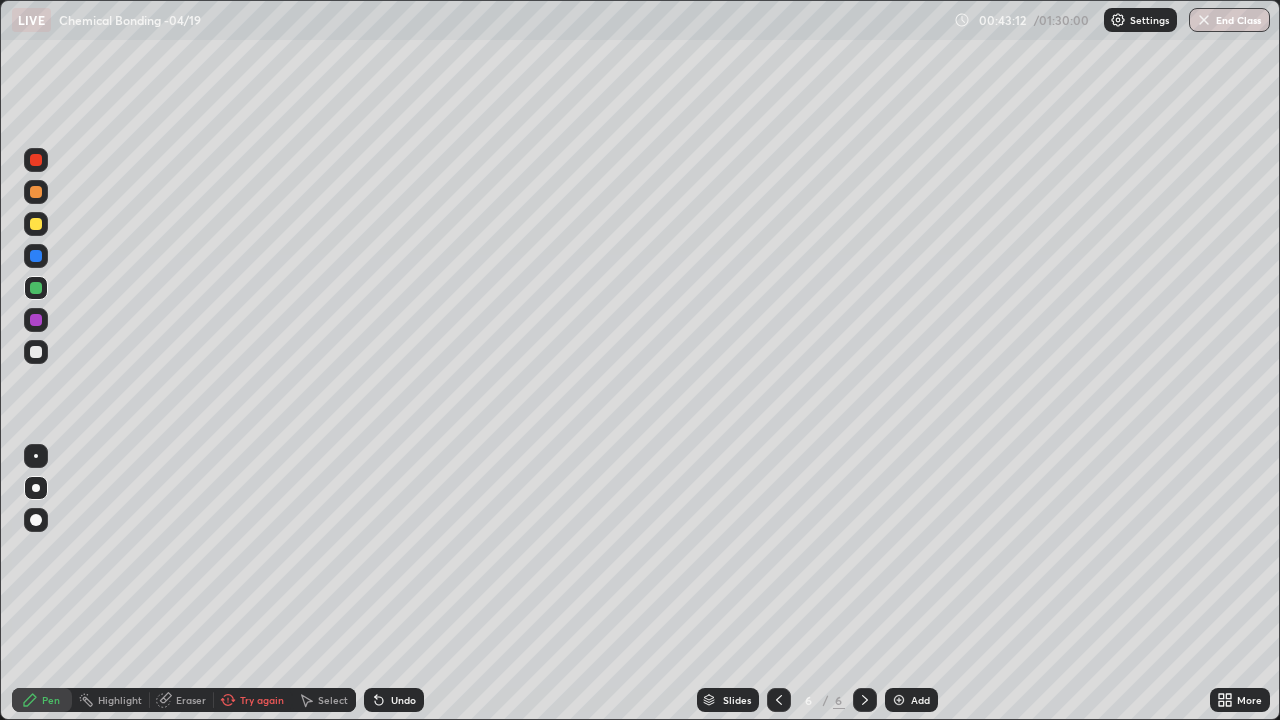 click at bounding box center [36, 224] 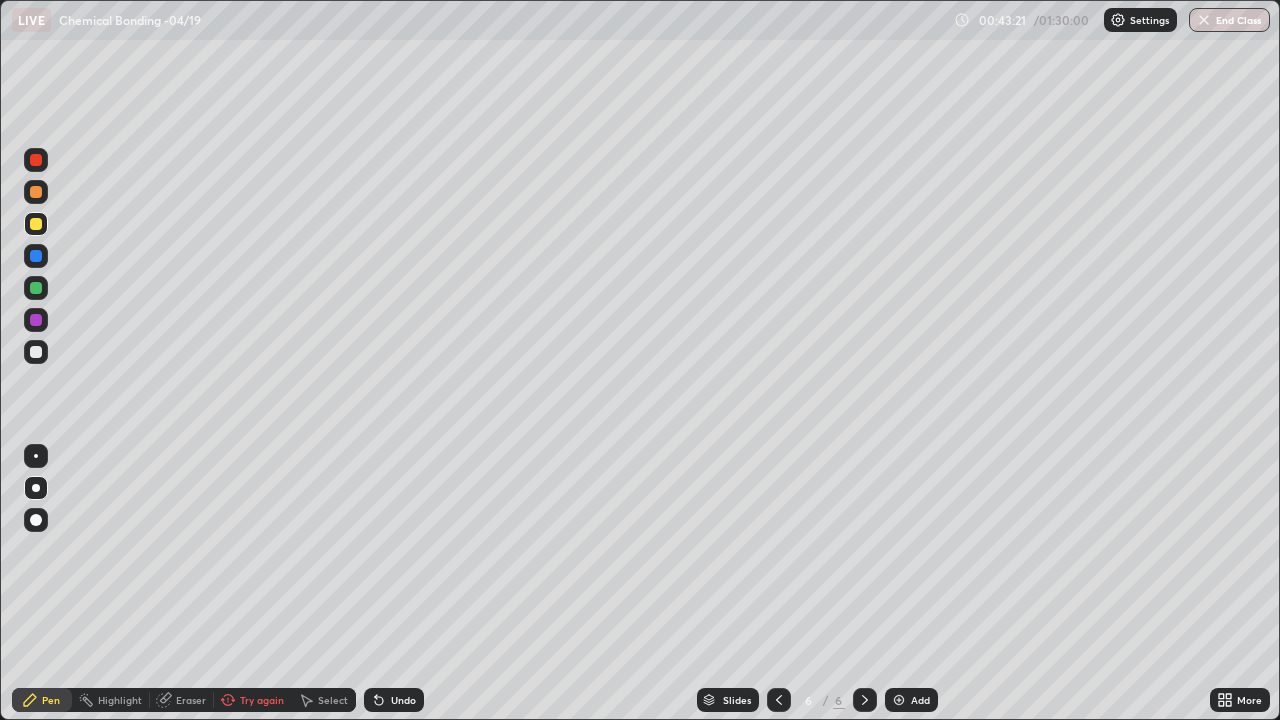 click on "Undo" at bounding box center [403, 700] 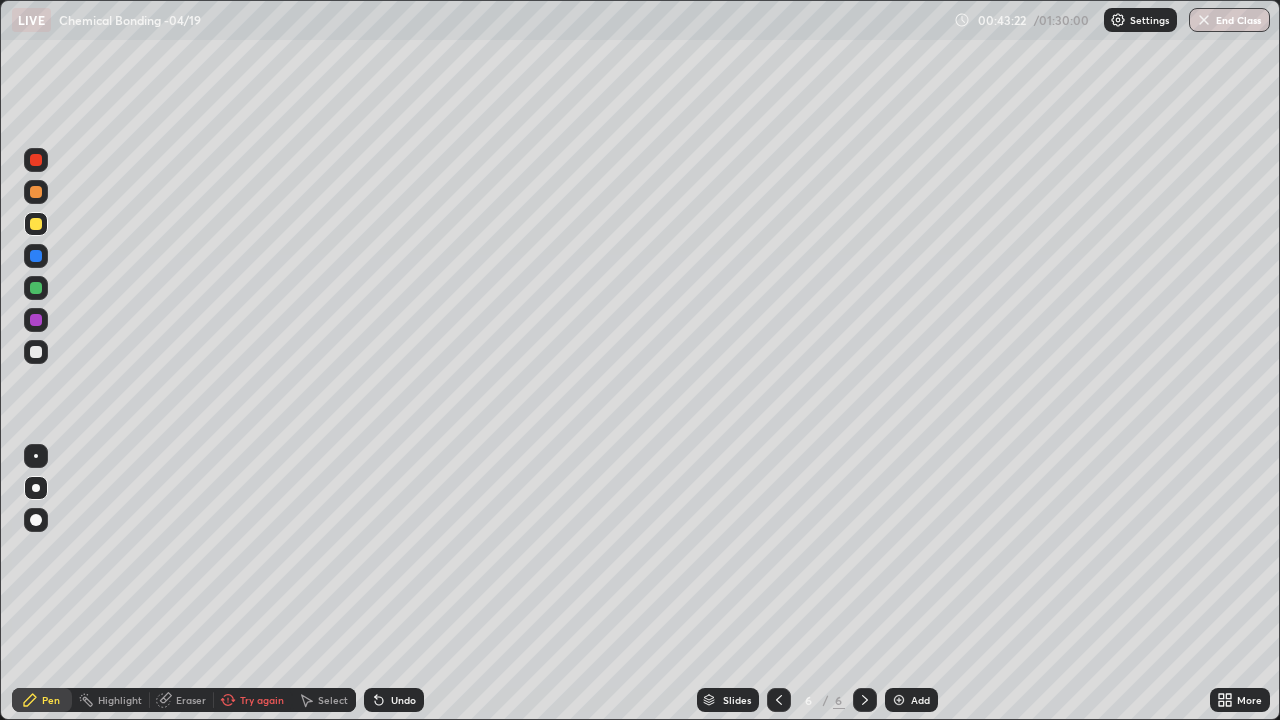 click on "Undo" at bounding box center (403, 700) 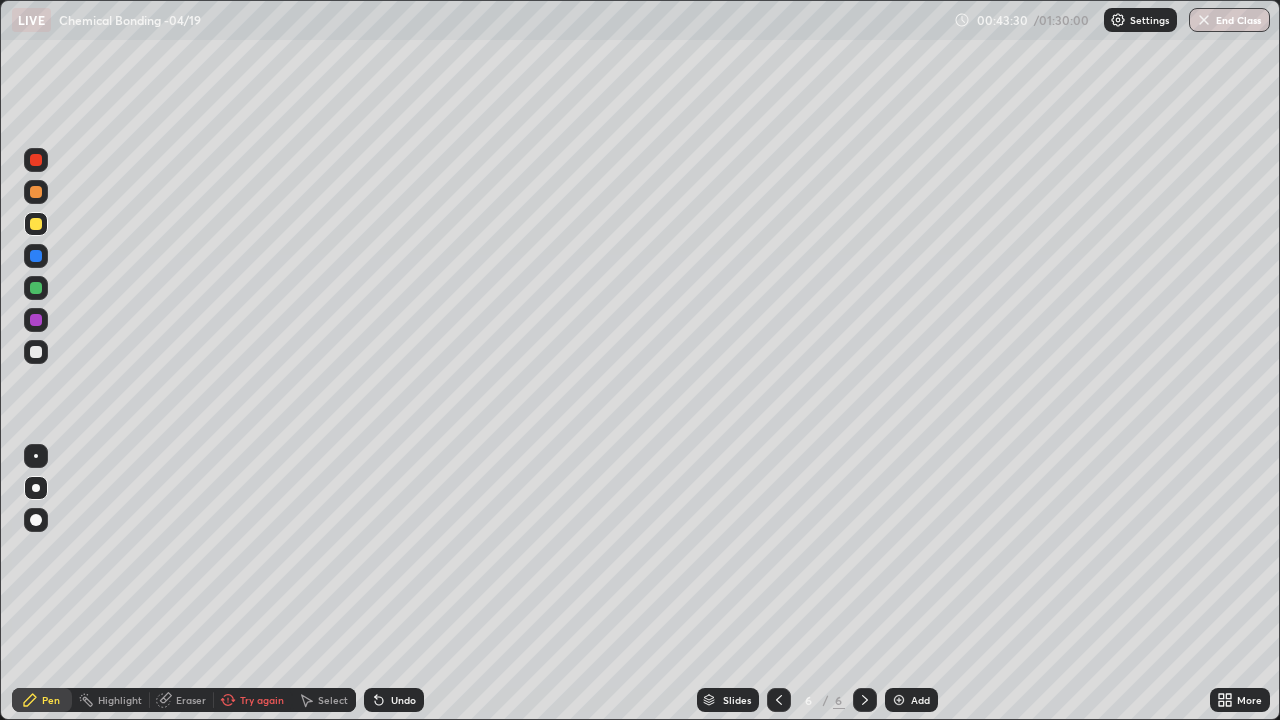 click at bounding box center [36, 352] 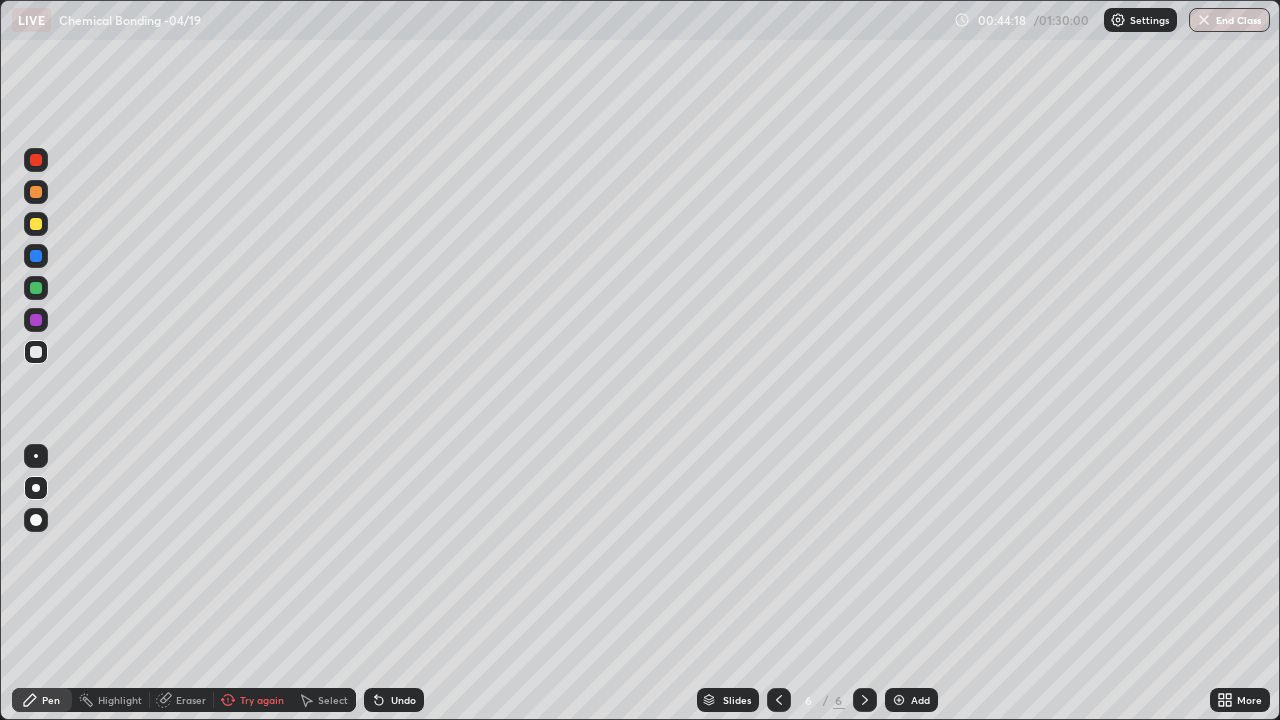 click at bounding box center [36, 256] 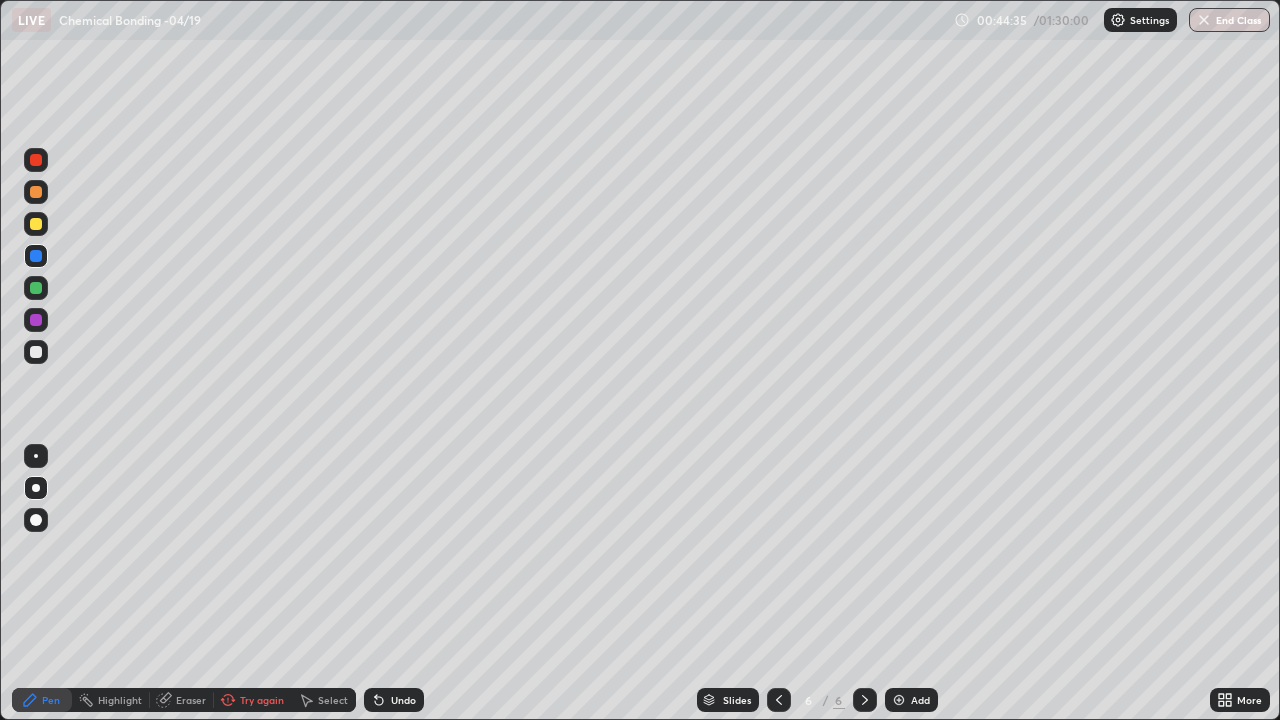 click 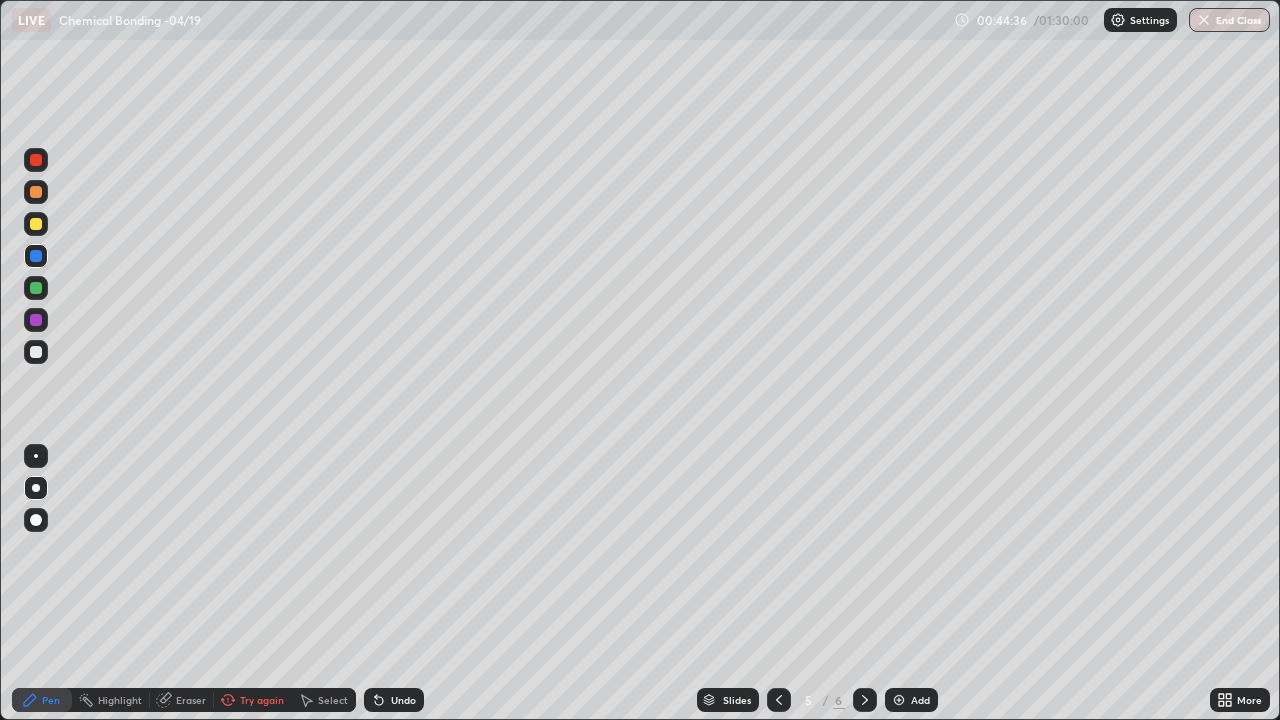 click 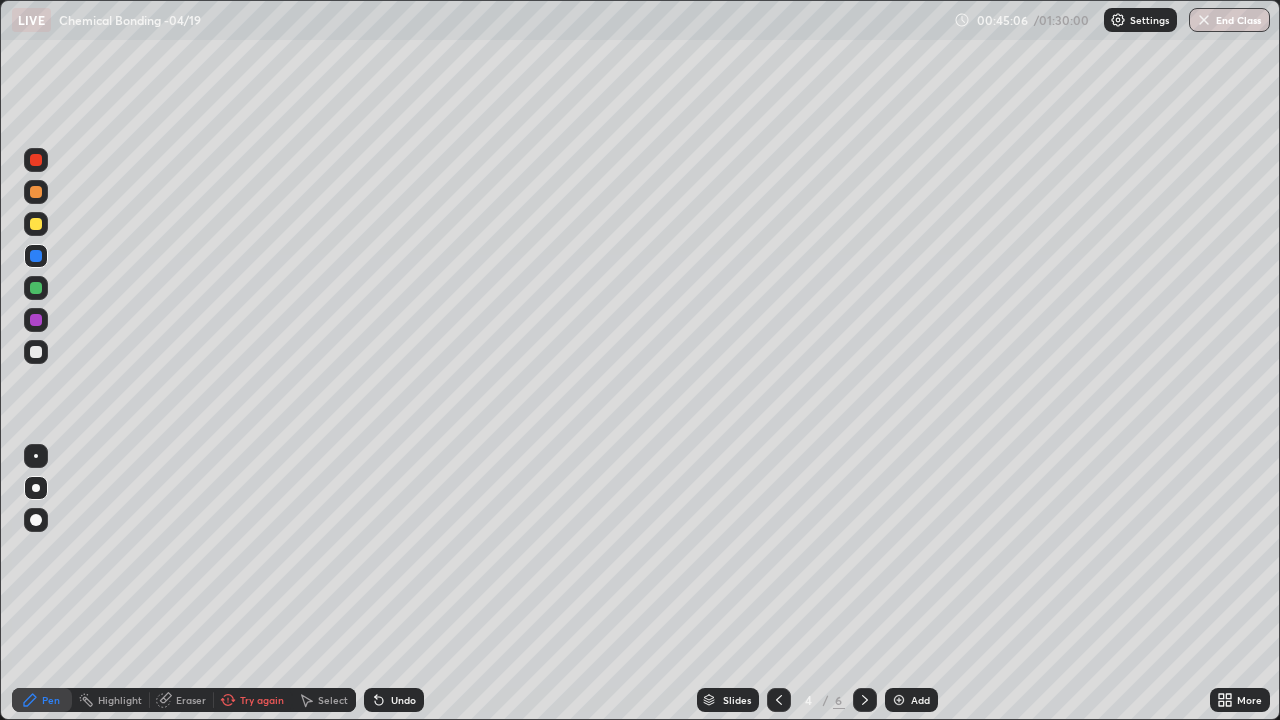 click 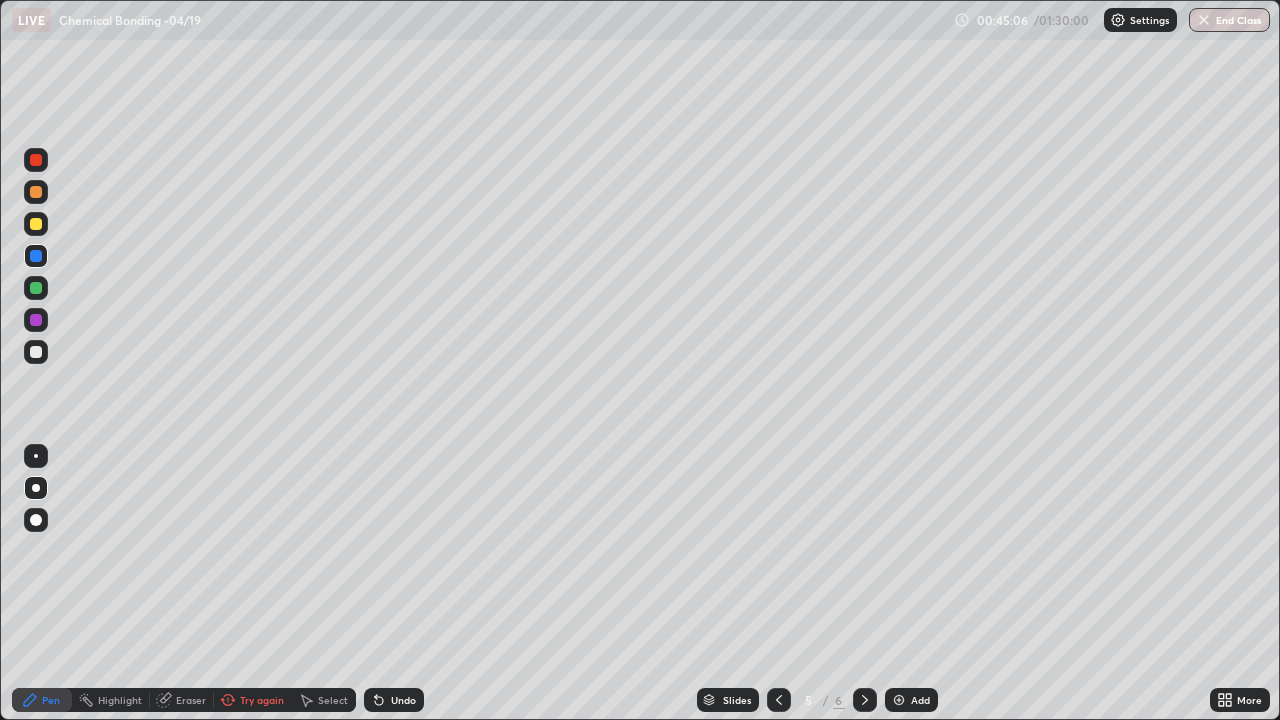 click at bounding box center (865, 700) 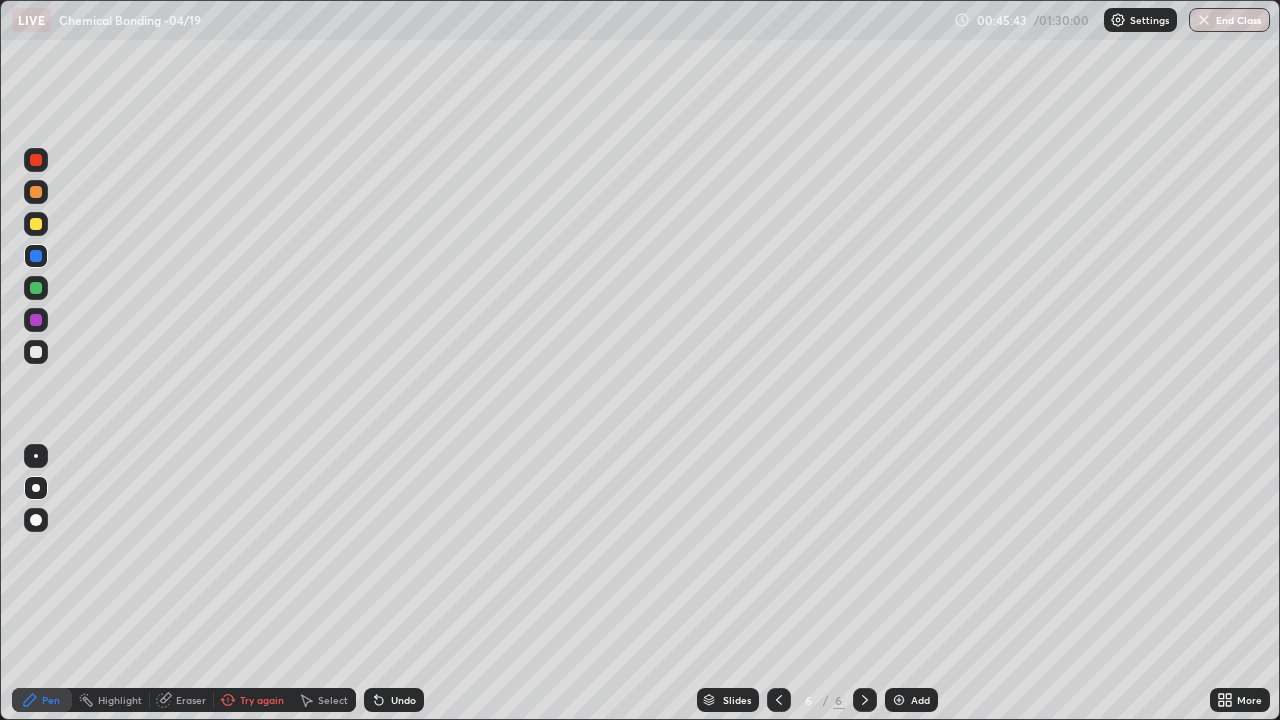 click at bounding box center (36, 352) 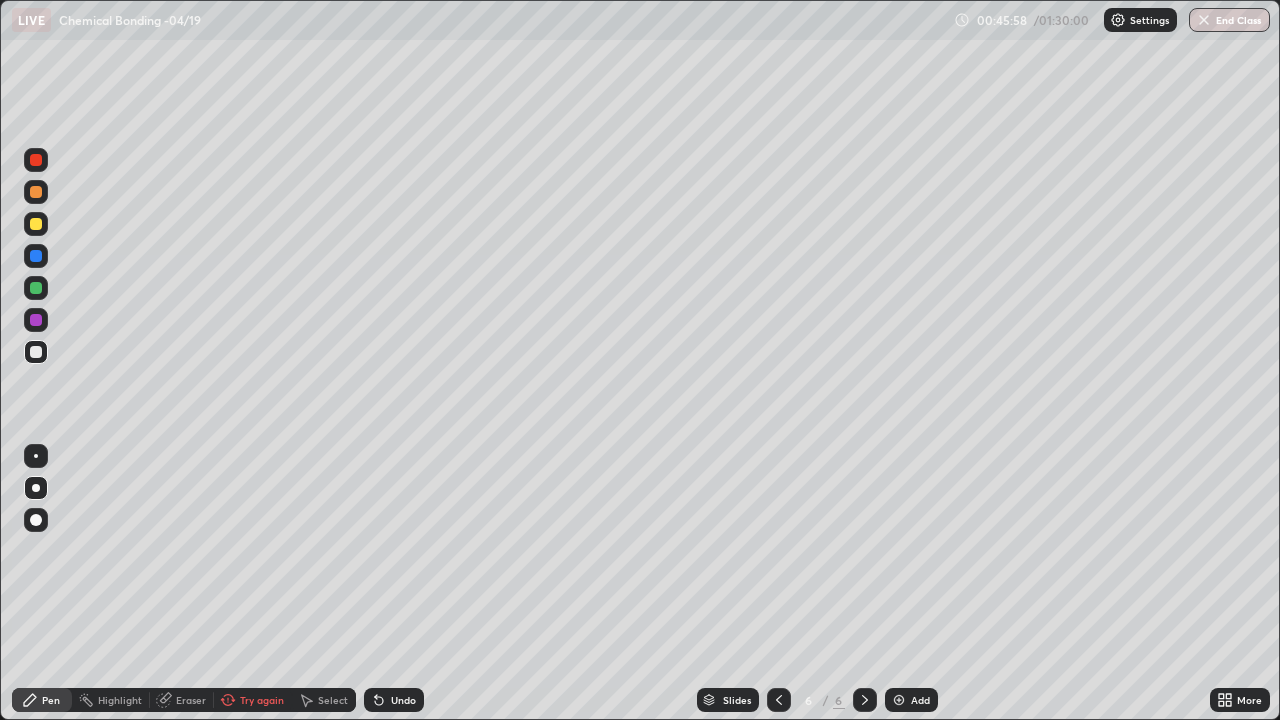 click at bounding box center (36, 256) 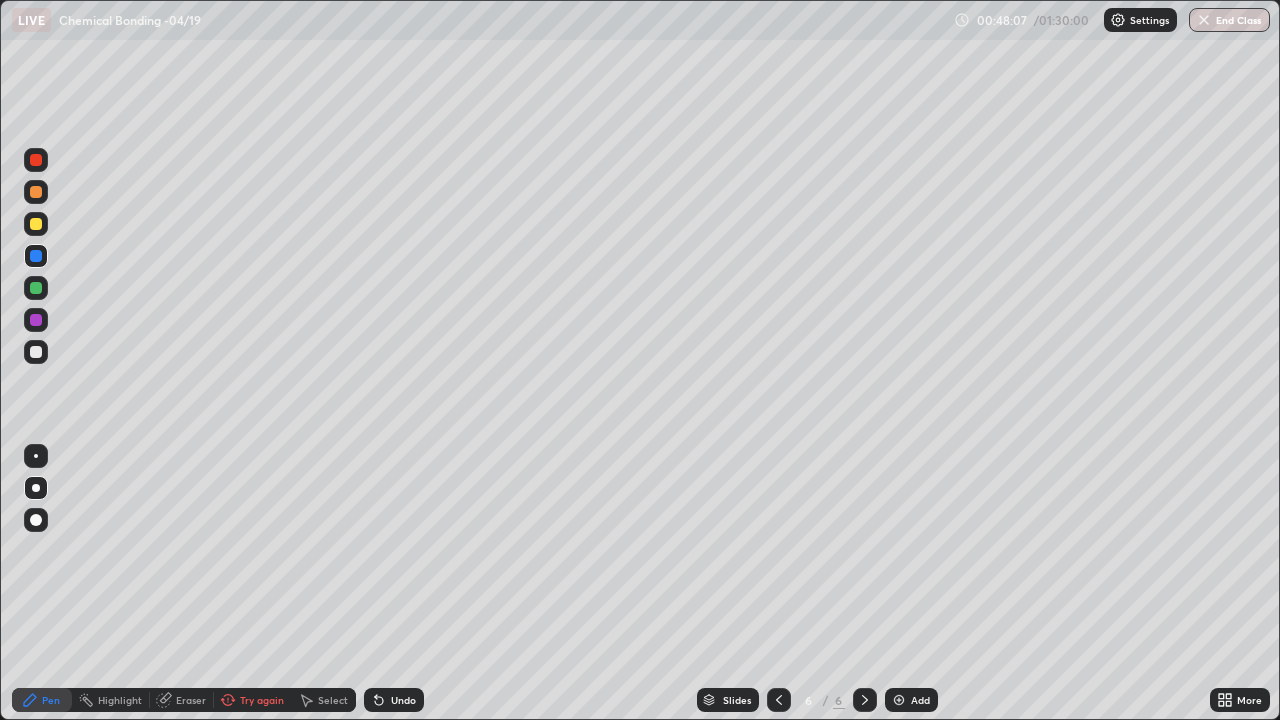 click 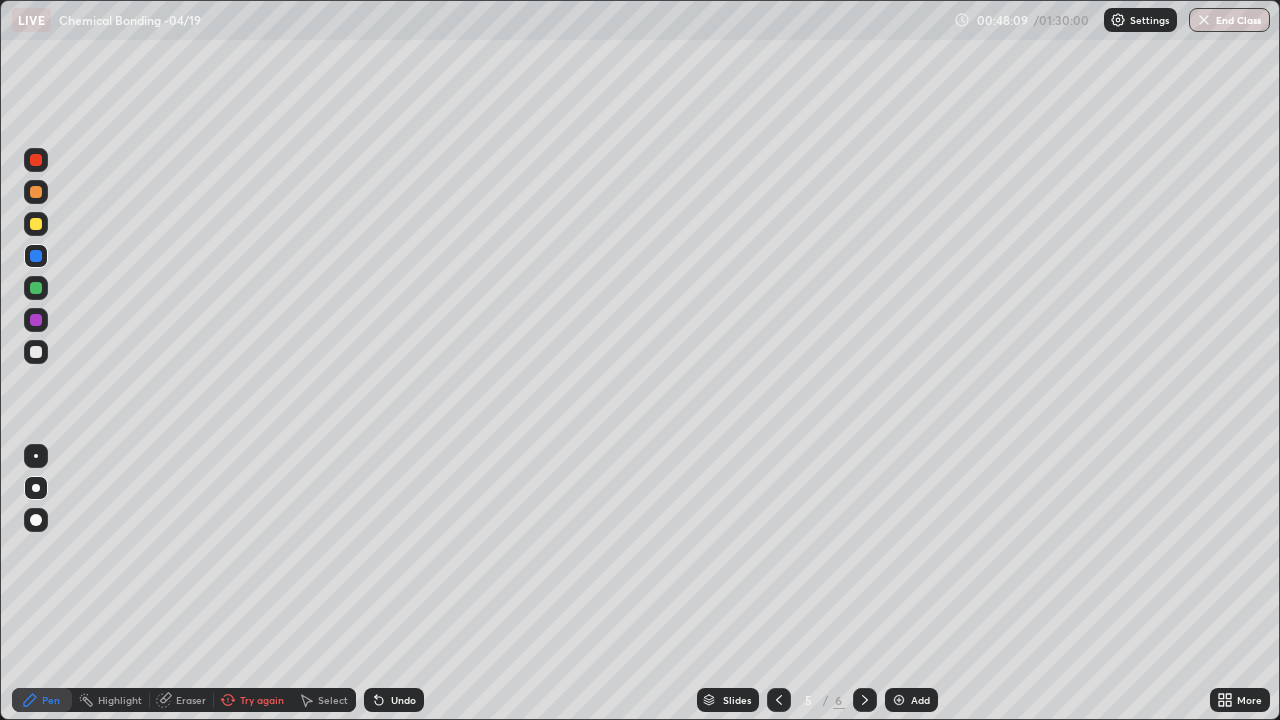 click 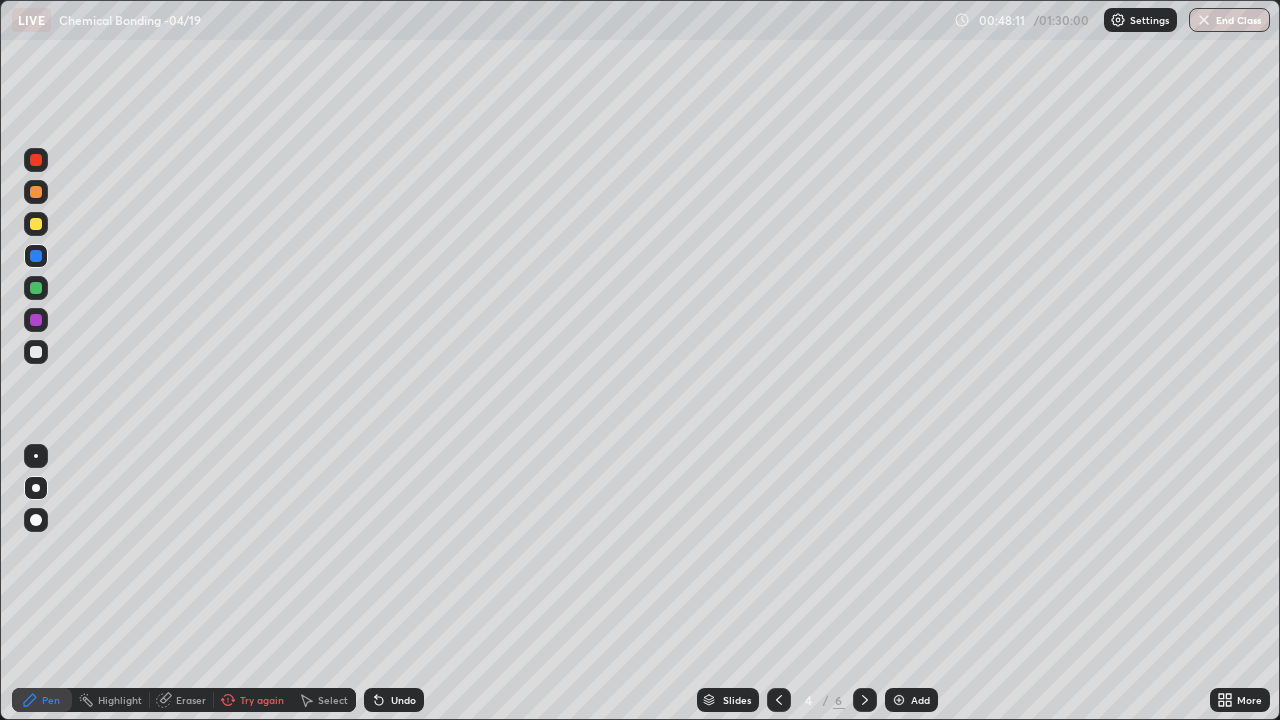 click at bounding box center [779, 700] 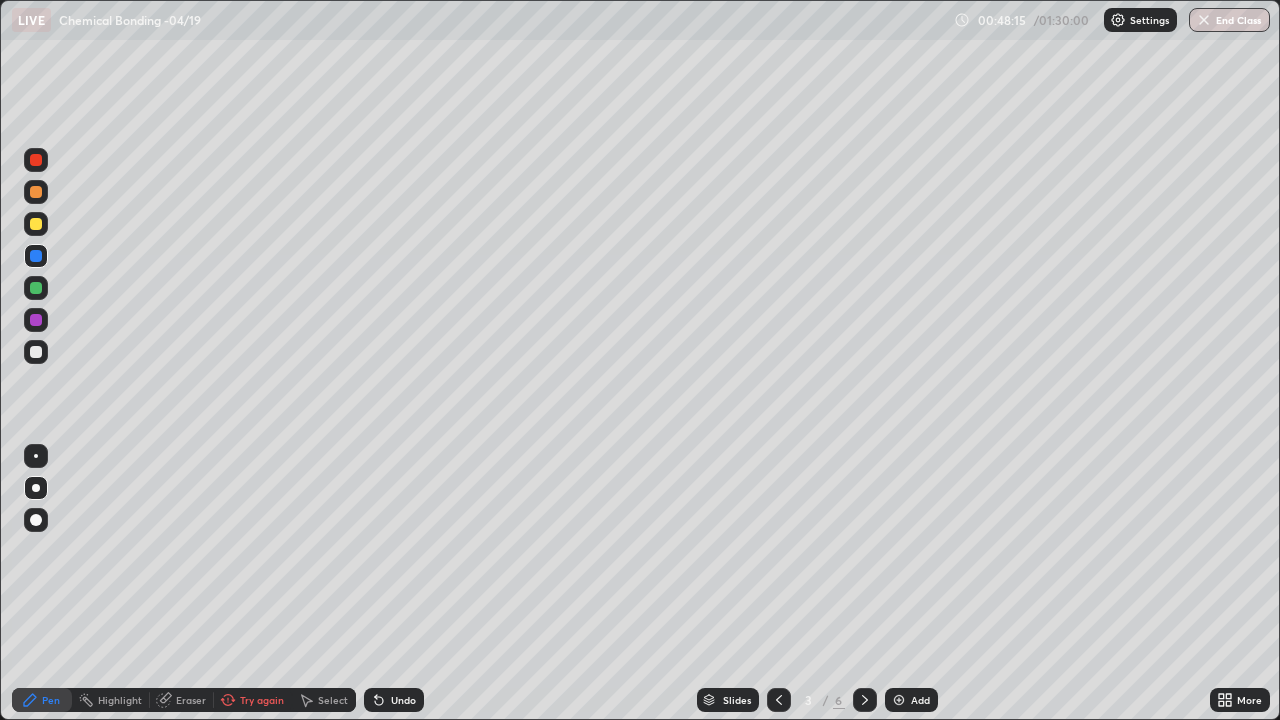 click 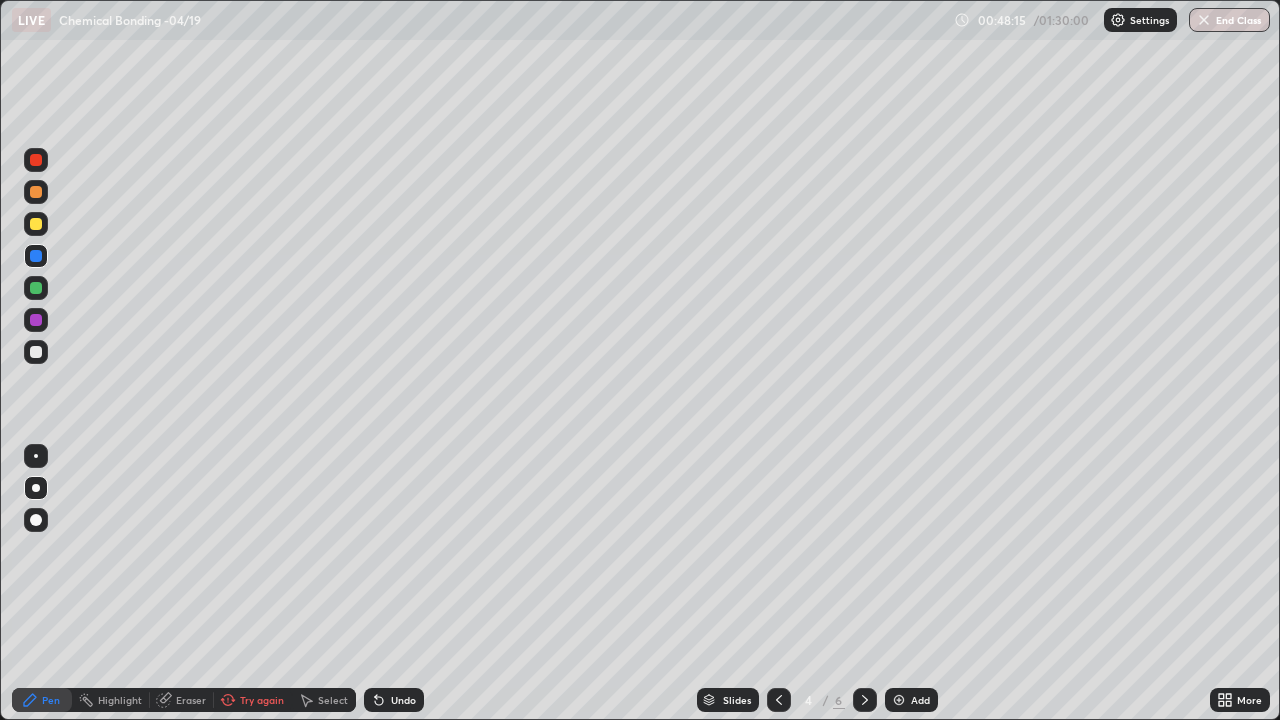 click 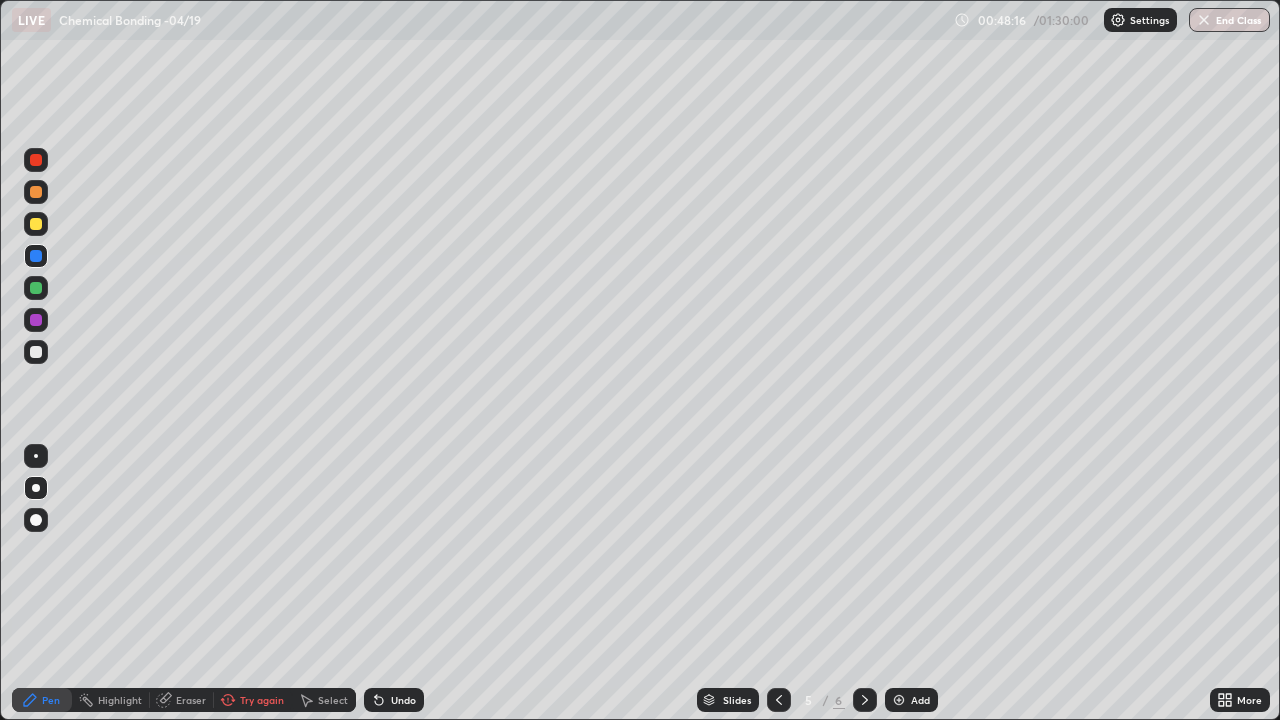 click 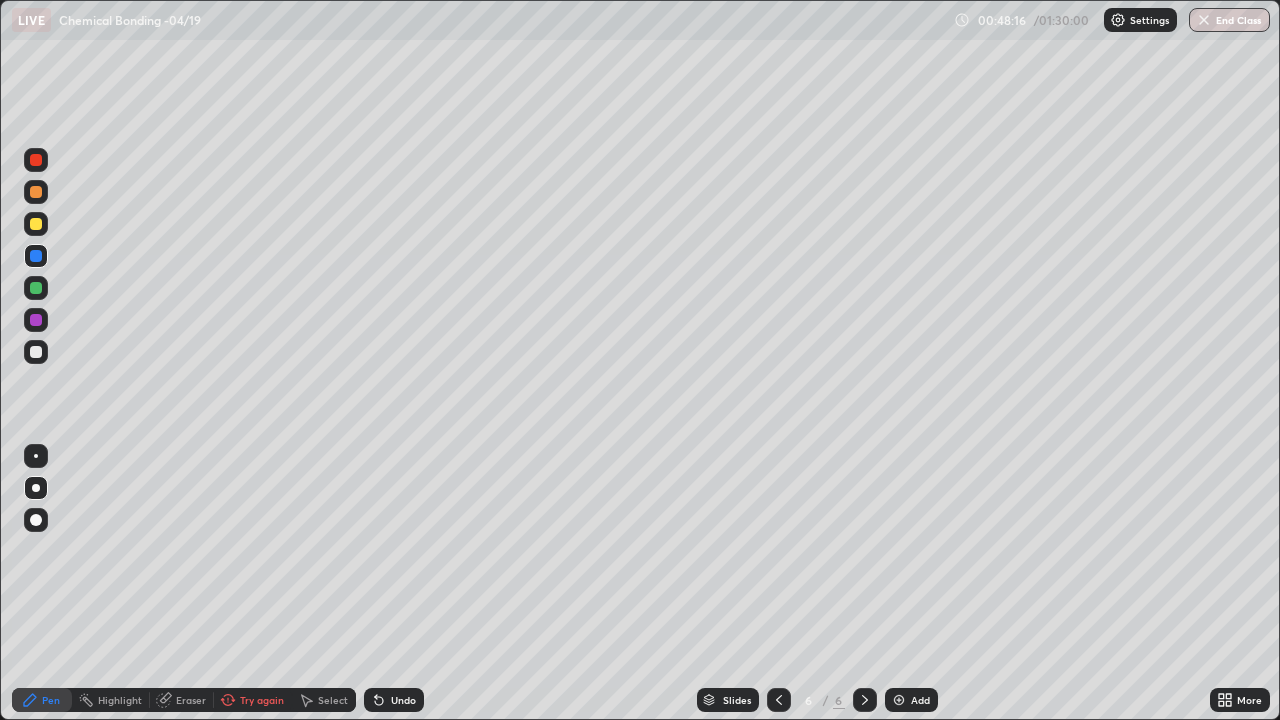 click 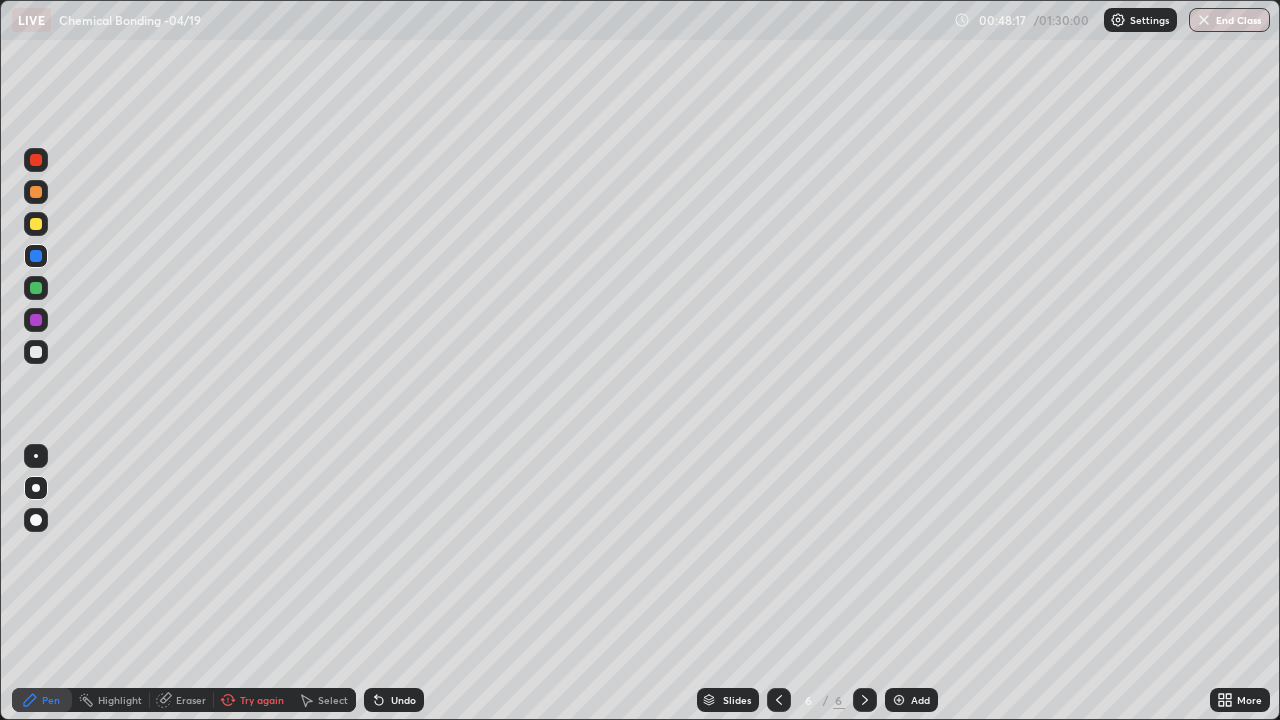 click on "Add" at bounding box center [920, 700] 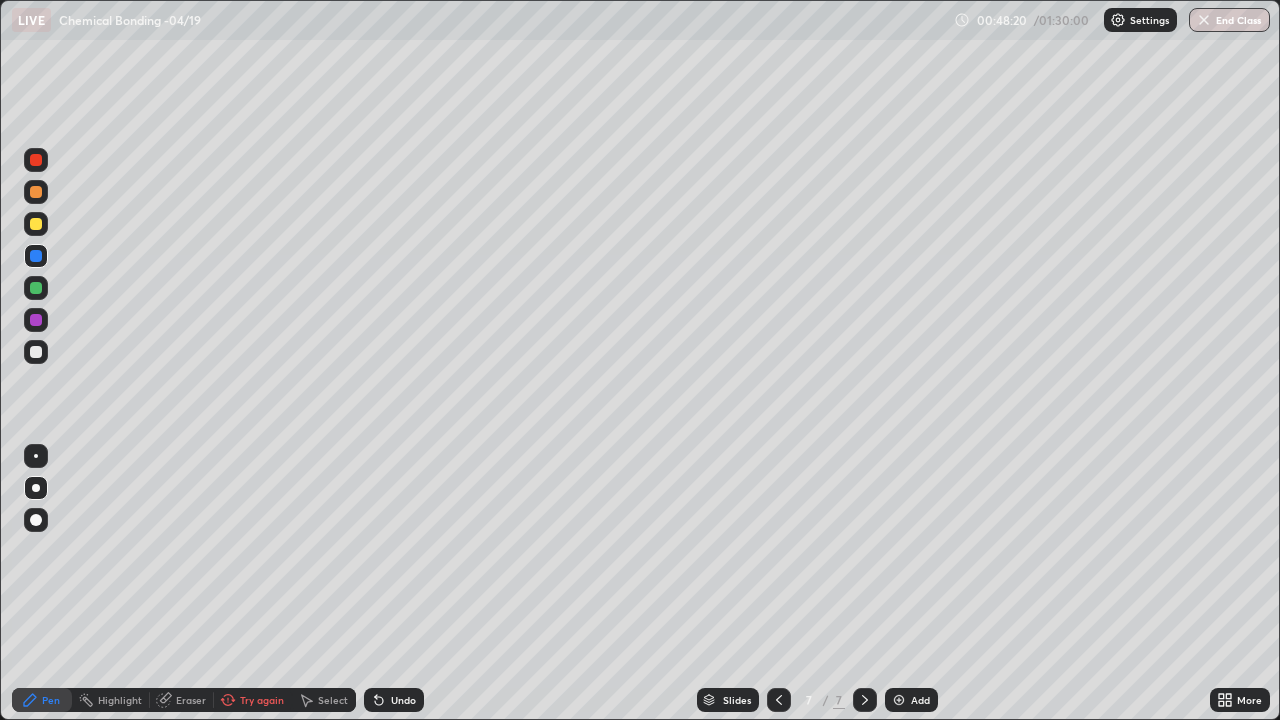 click at bounding box center [36, 224] 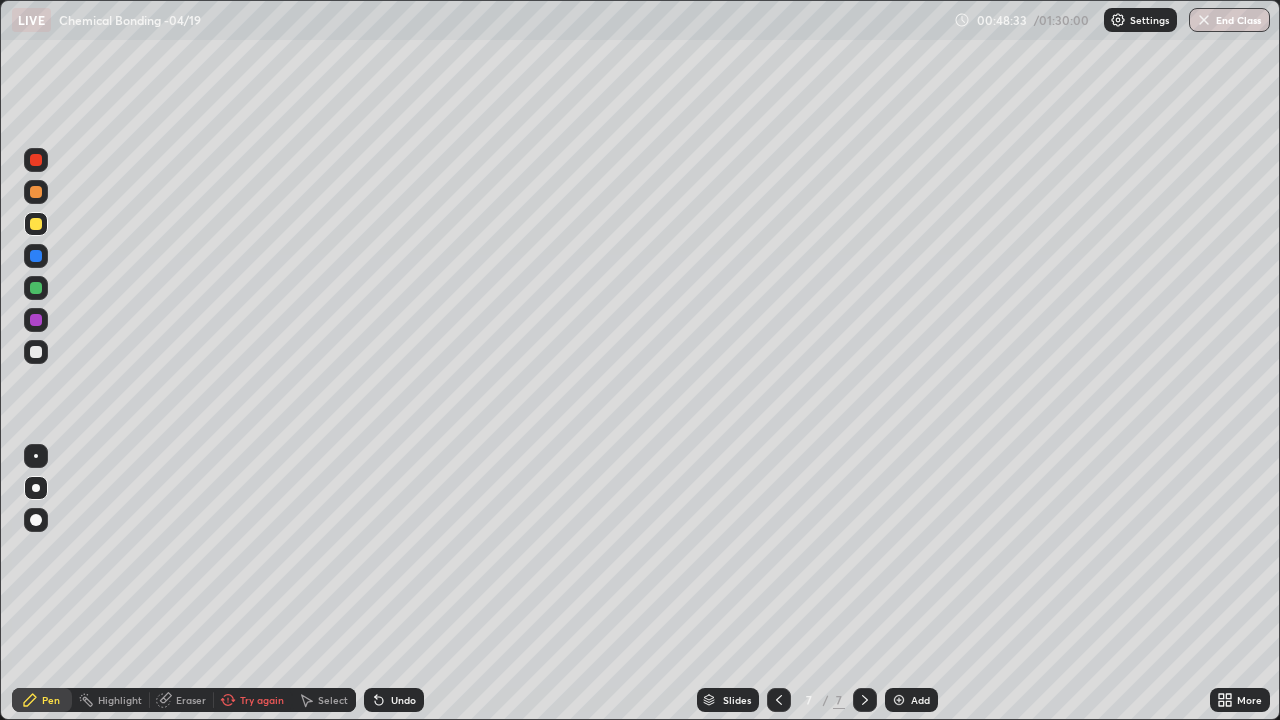 click at bounding box center [36, 352] 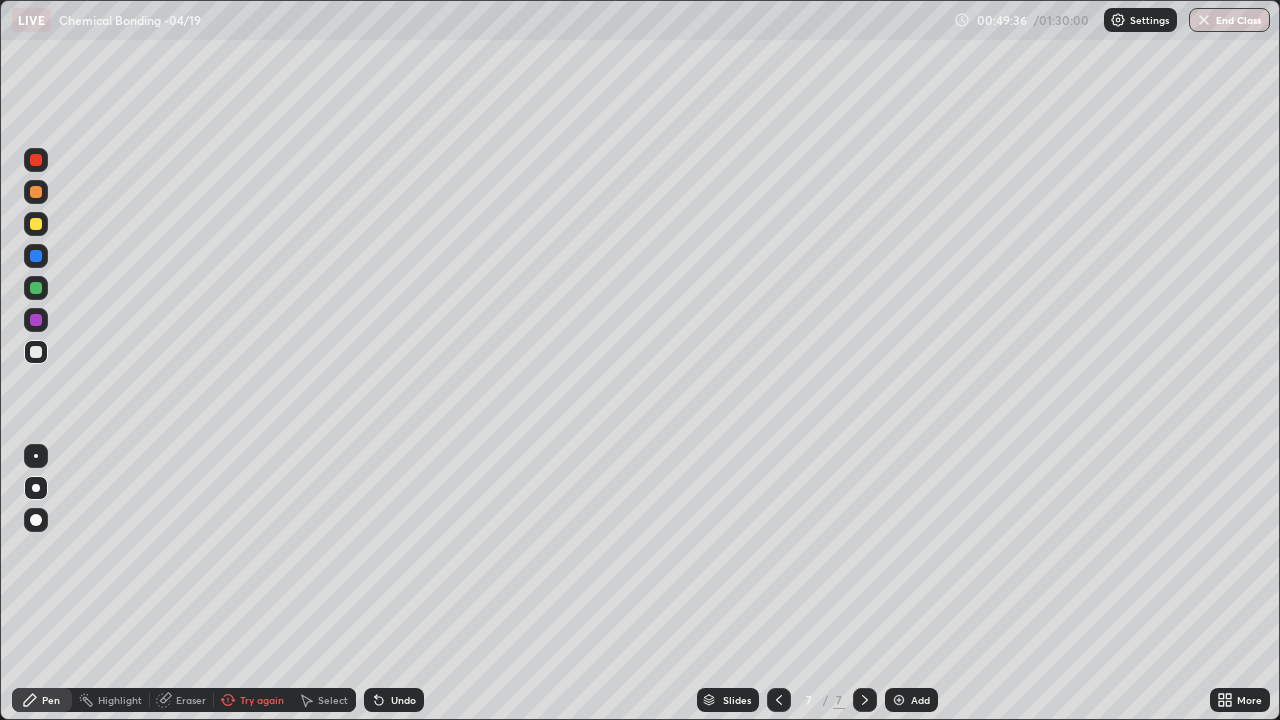 click at bounding box center (36, 352) 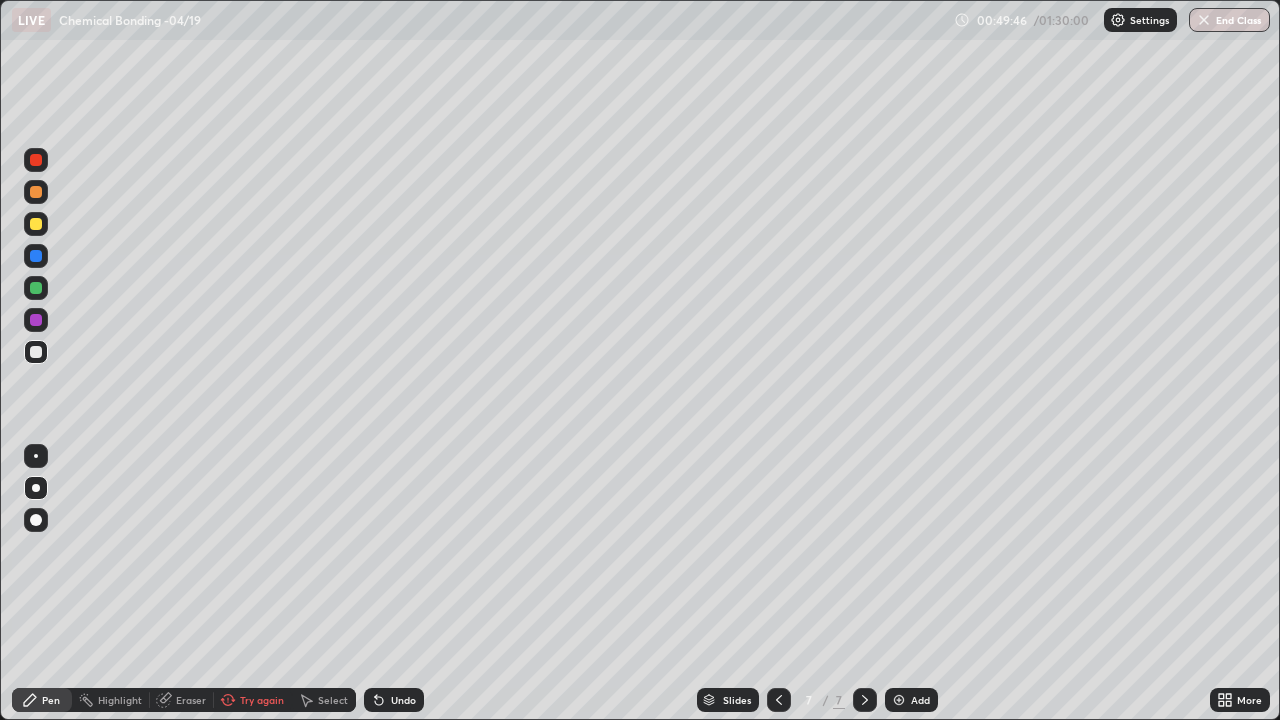 click on "Eraser" at bounding box center [191, 700] 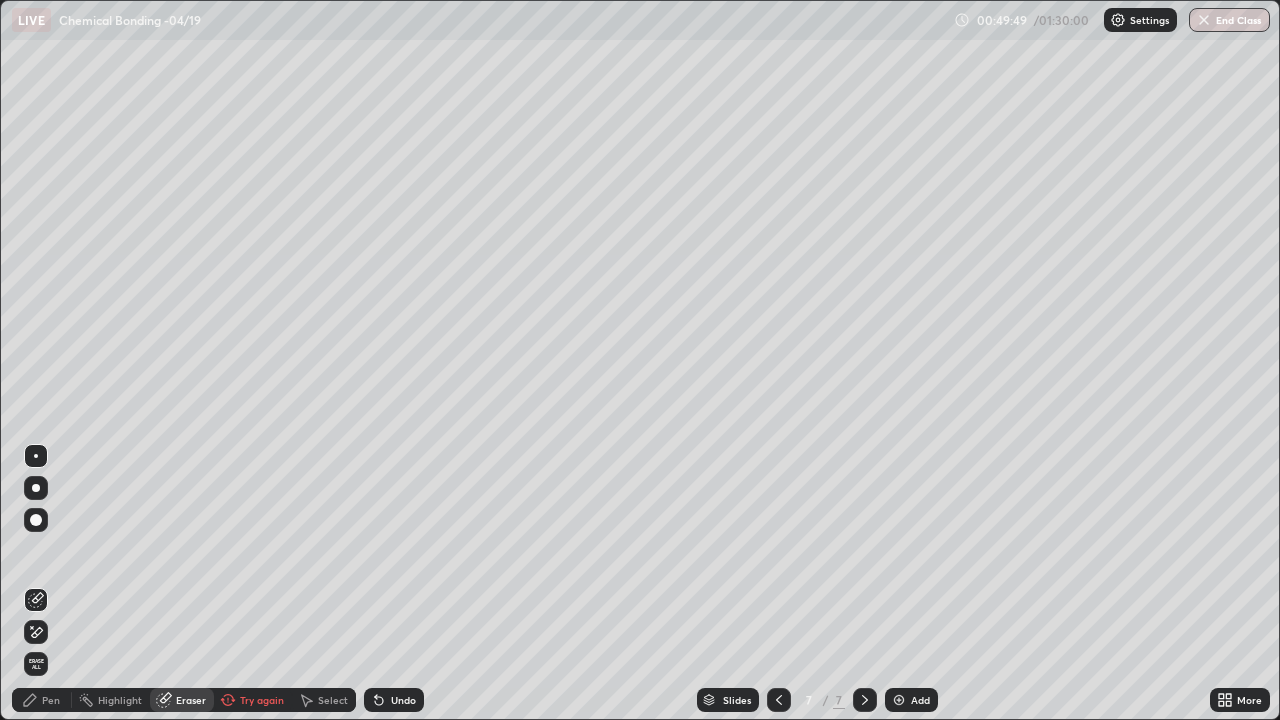 click on "Pen" at bounding box center [42, 700] 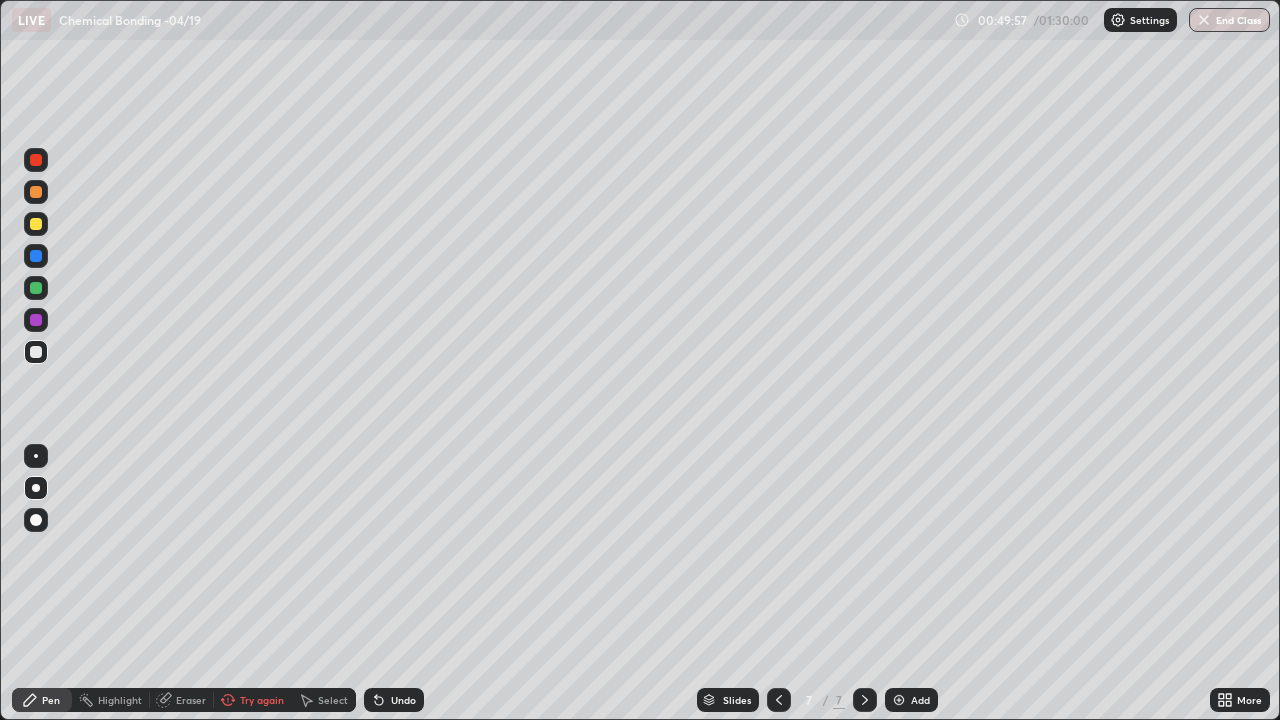 click at bounding box center (36, 256) 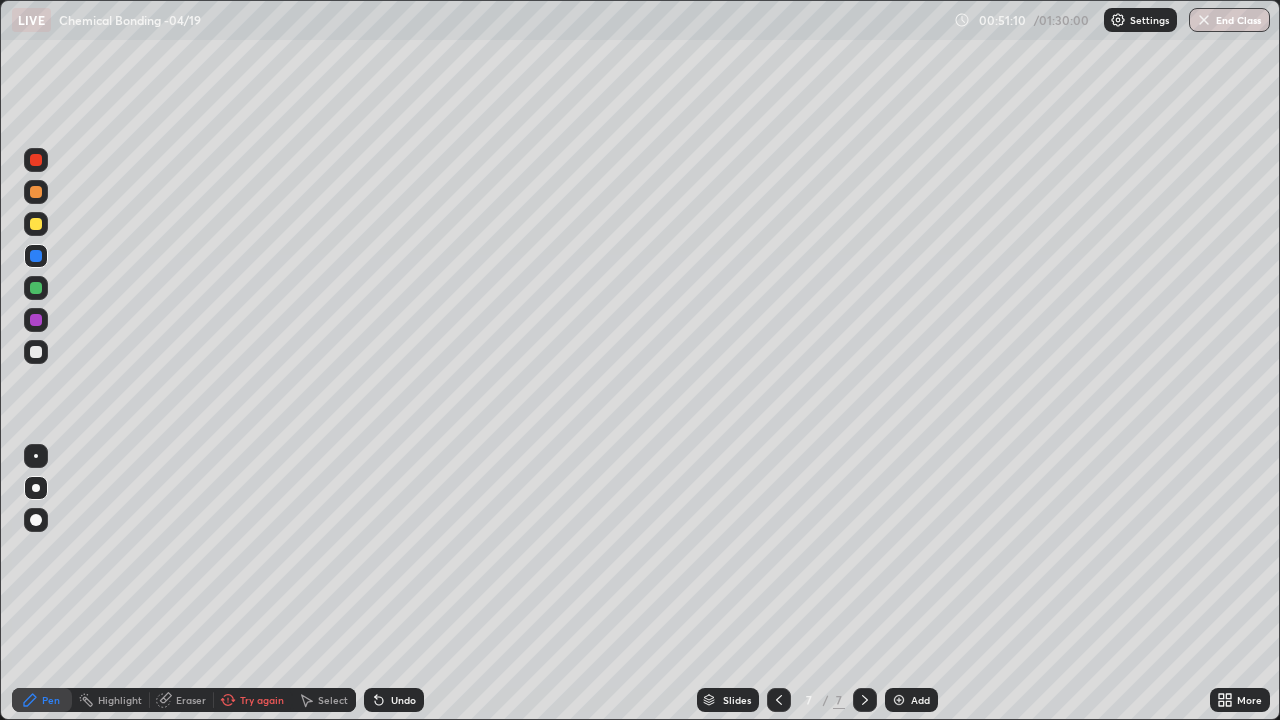 click at bounding box center [36, 288] 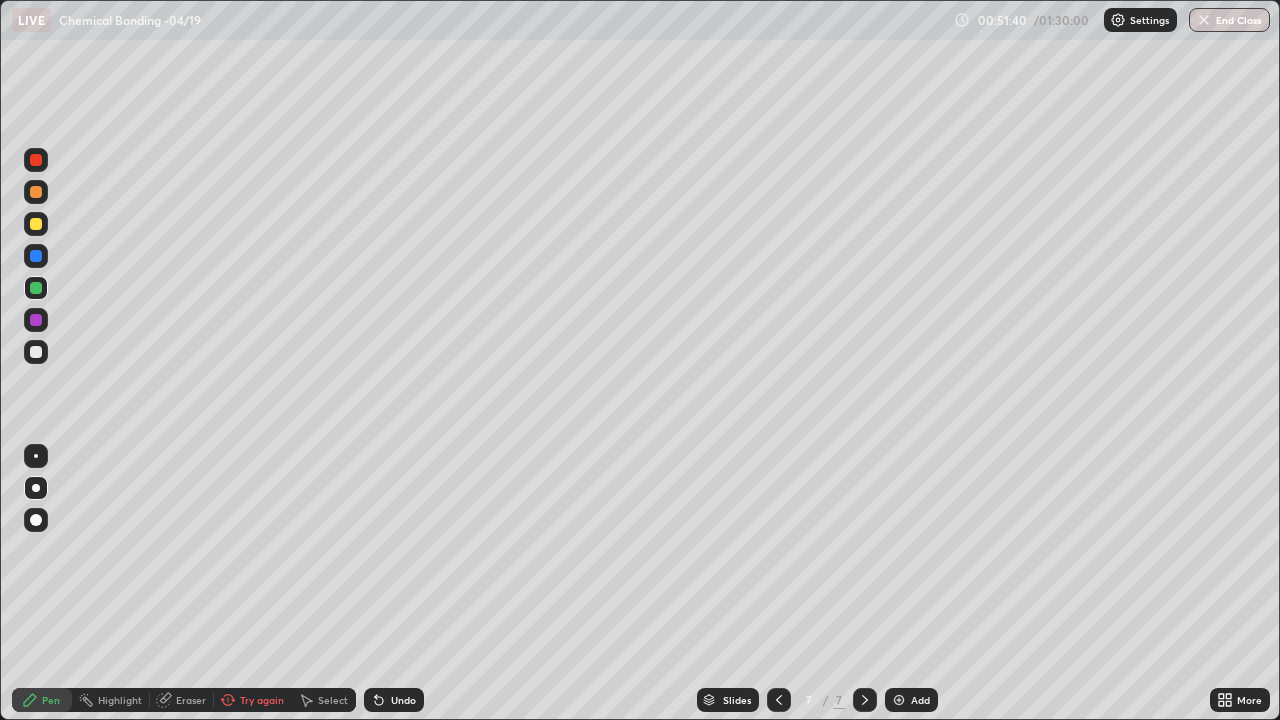 click at bounding box center (36, 352) 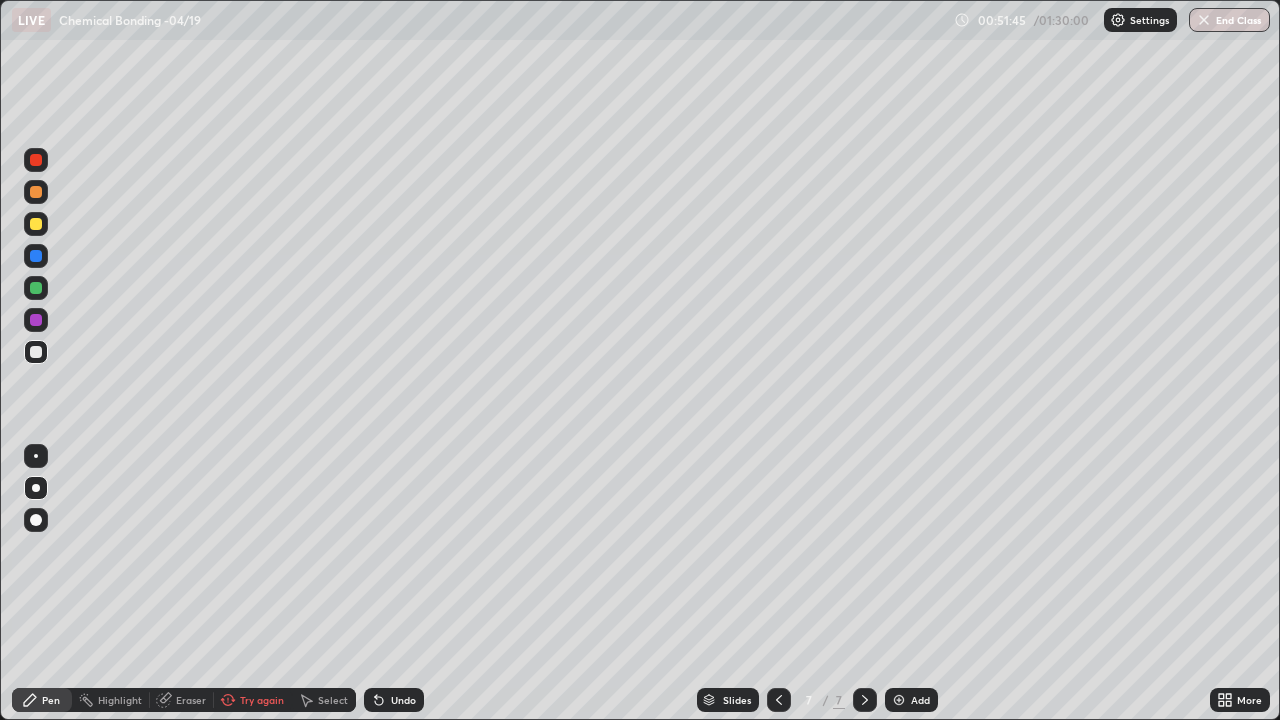 click on "Eraser" at bounding box center (191, 700) 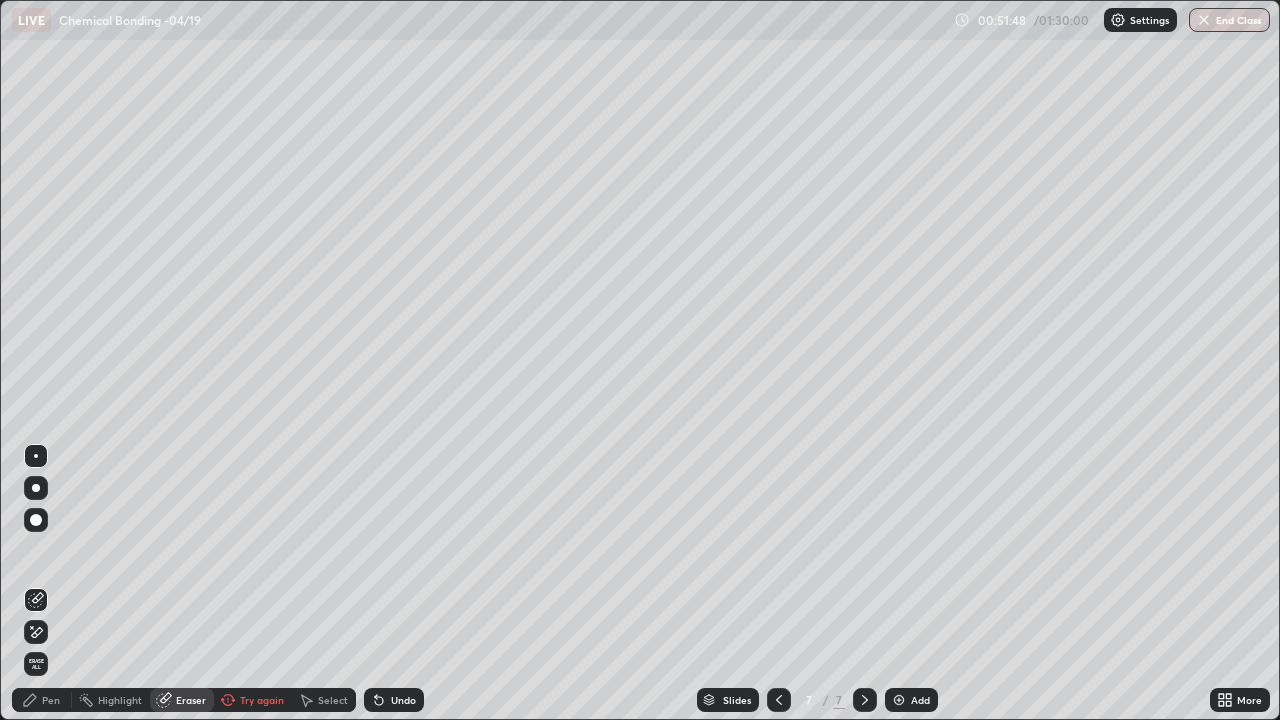 click on "Pen" at bounding box center [51, 700] 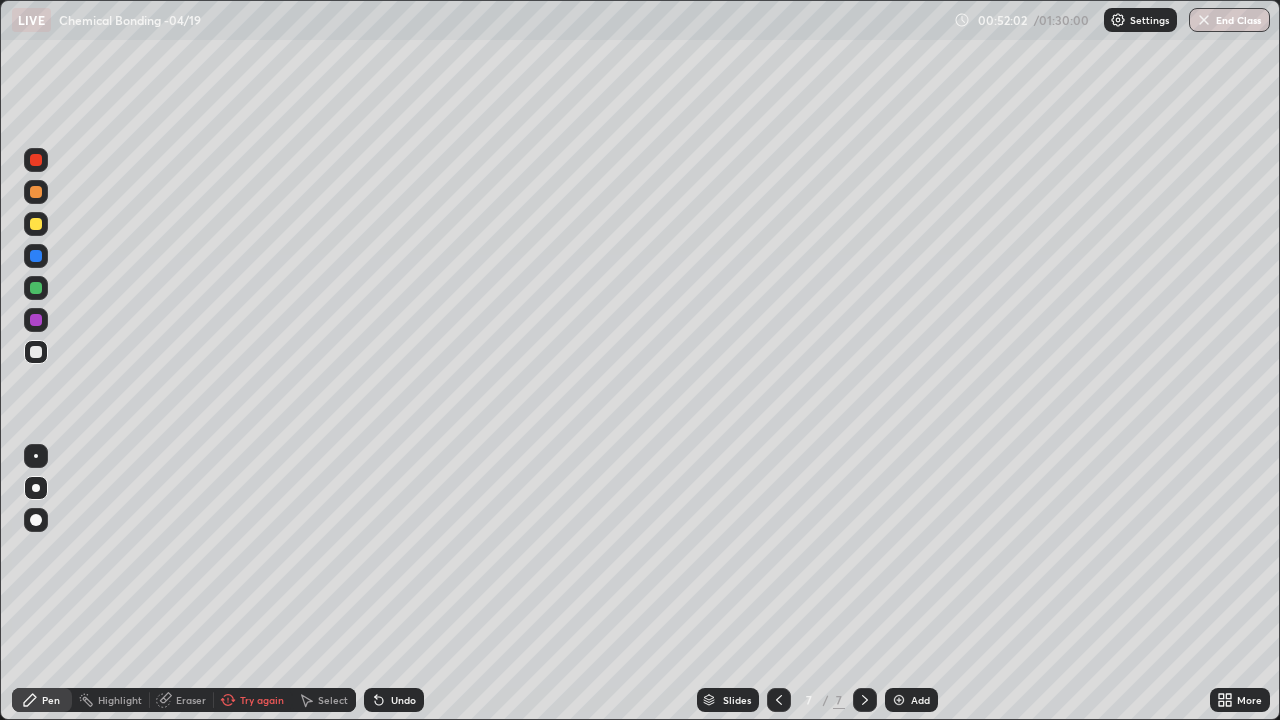 click at bounding box center (36, 256) 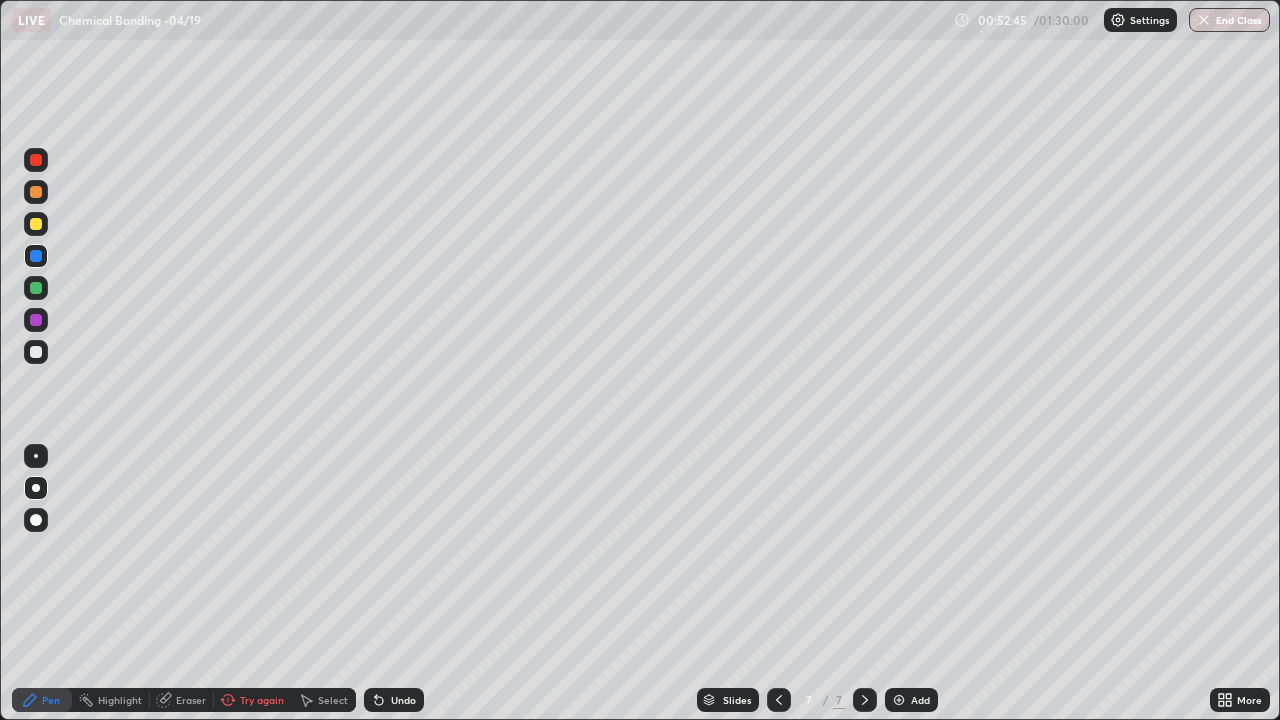 click at bounding box center [36, 288] 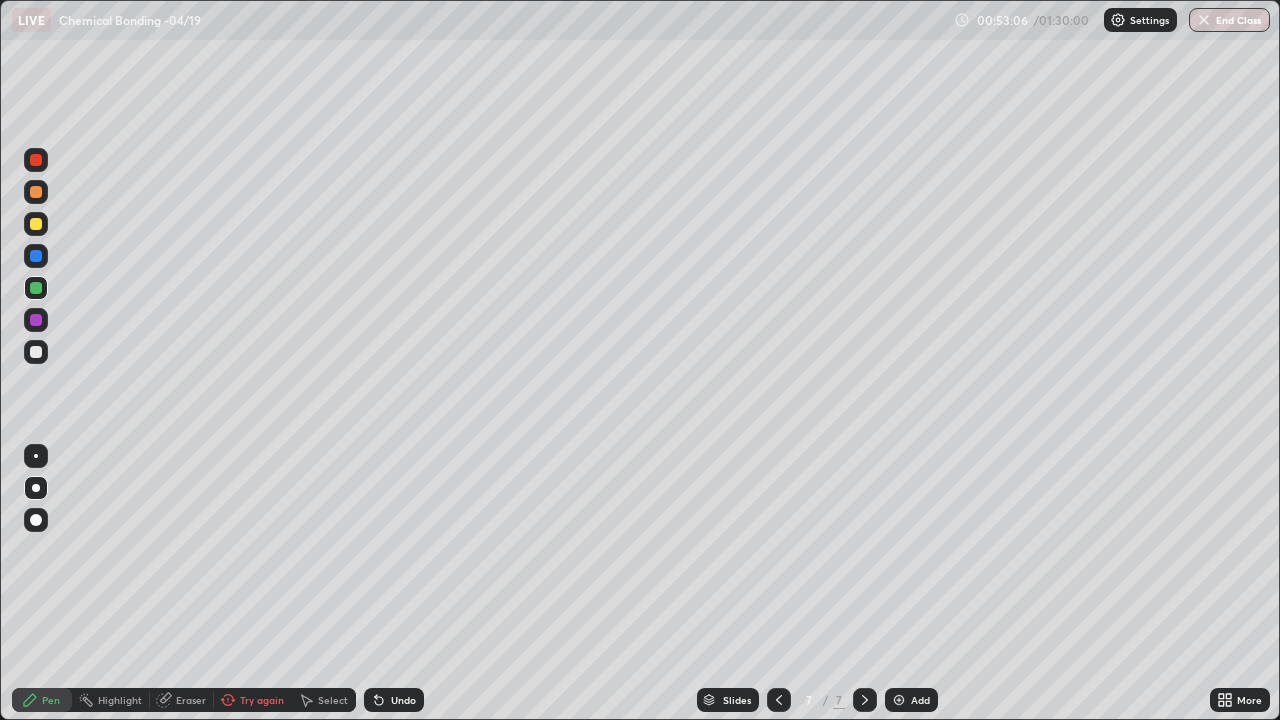 click at bounding box center [36, 352] 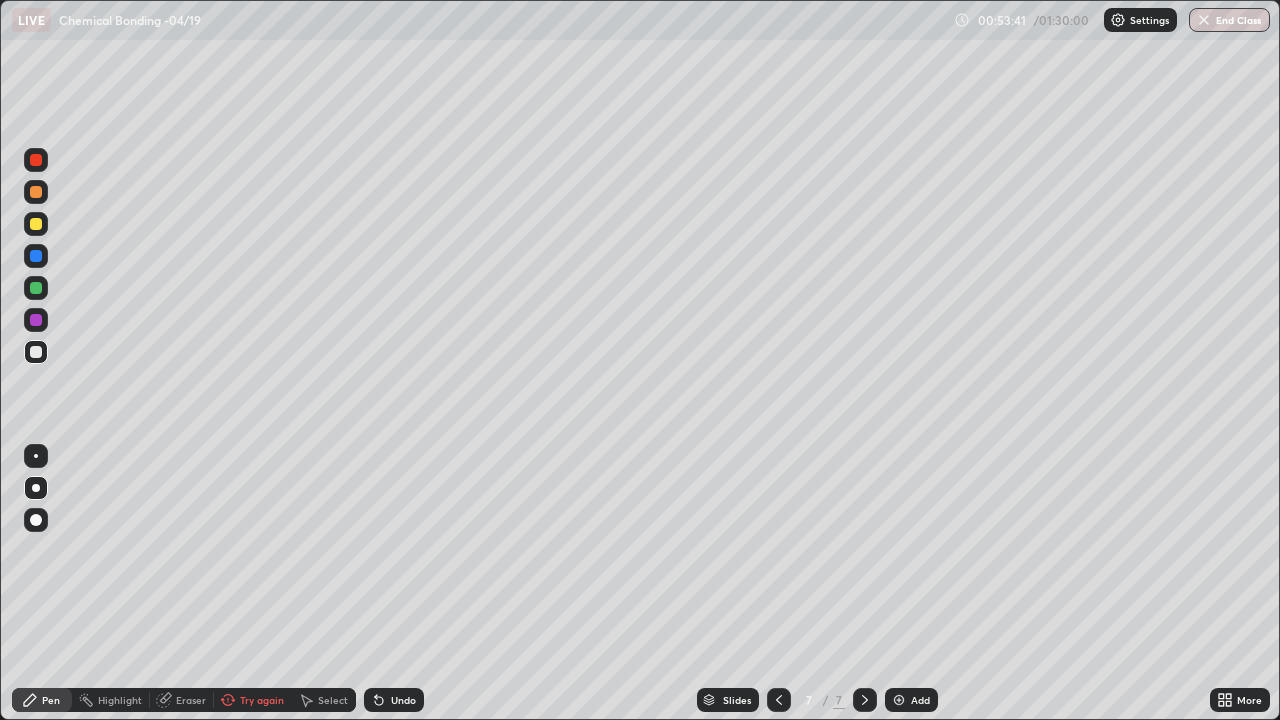 click on "Undo" at bounding box center [403, 700] 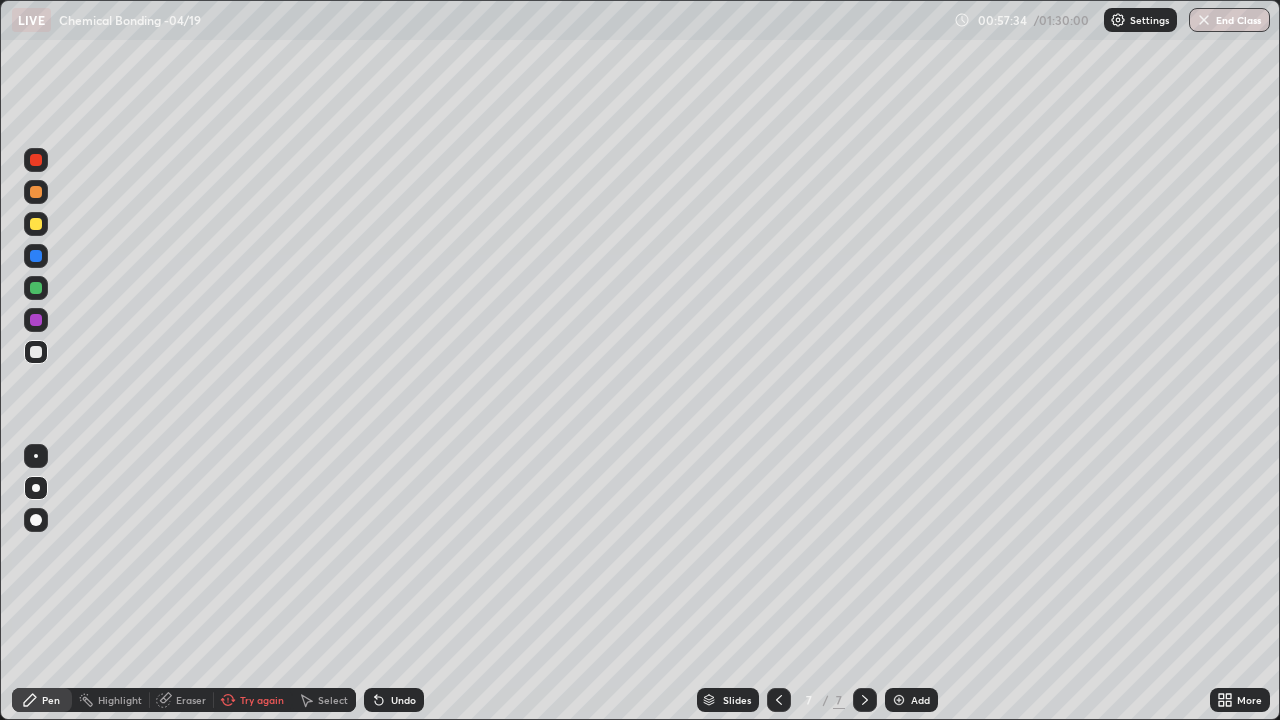 click at bounding box center [899, 700] 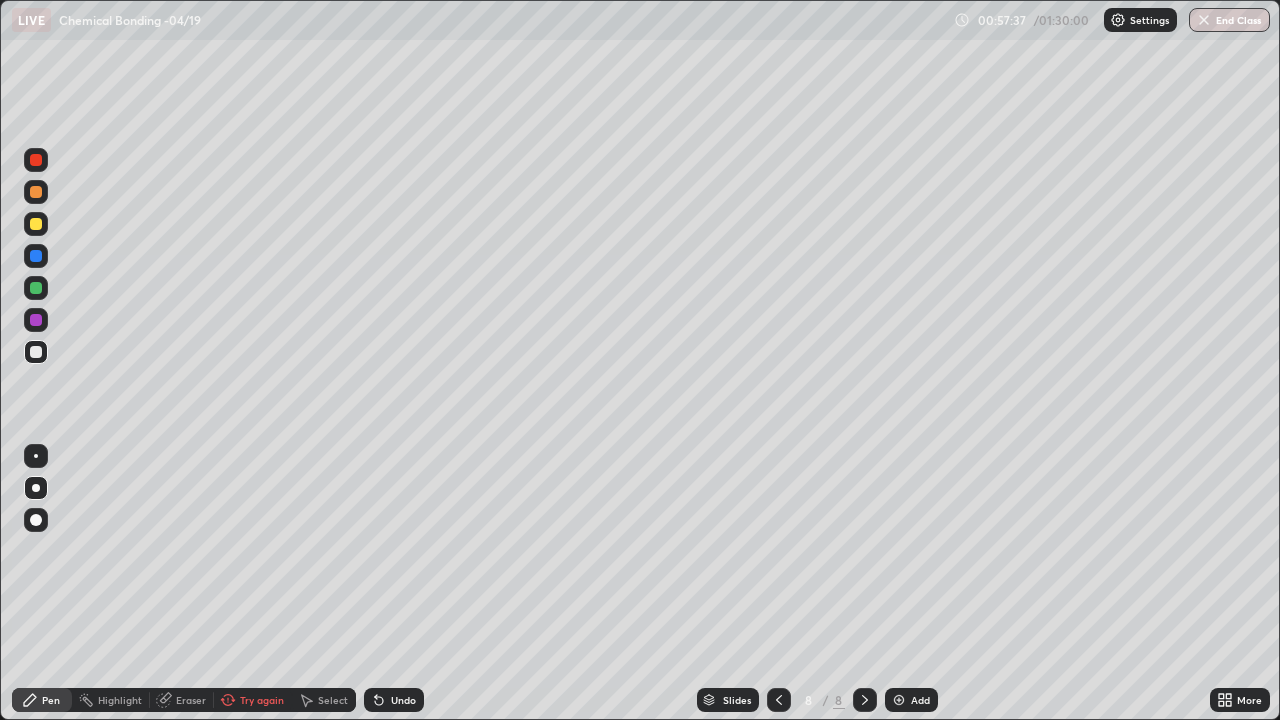 click at bounding box center (36, 192) 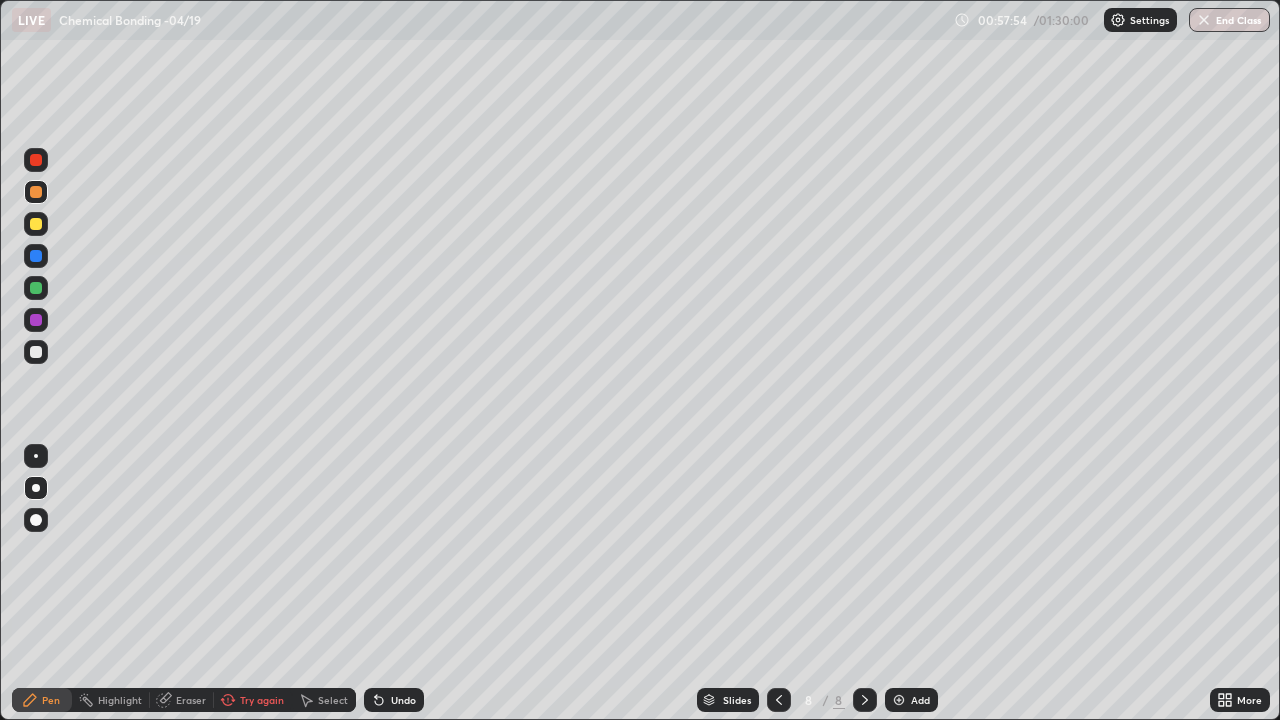 click at bounding box center [36, 224] 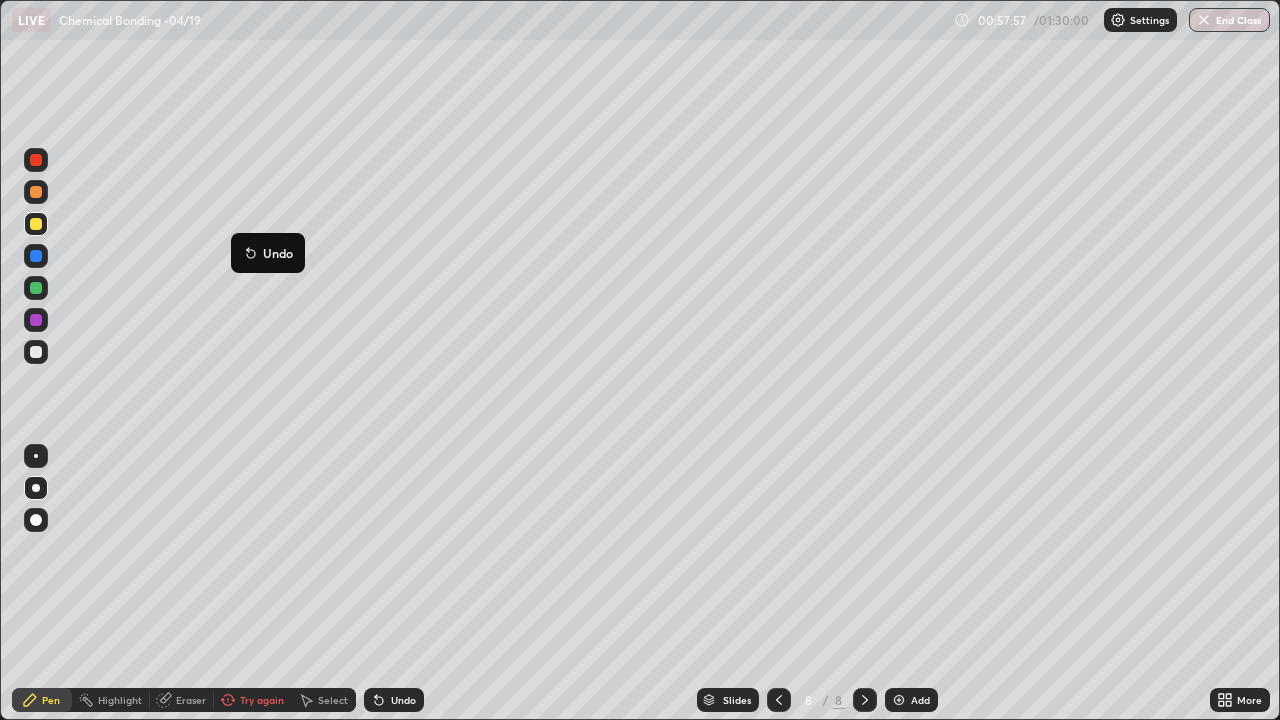 click on "Undo" at bounding box center [268, 253] 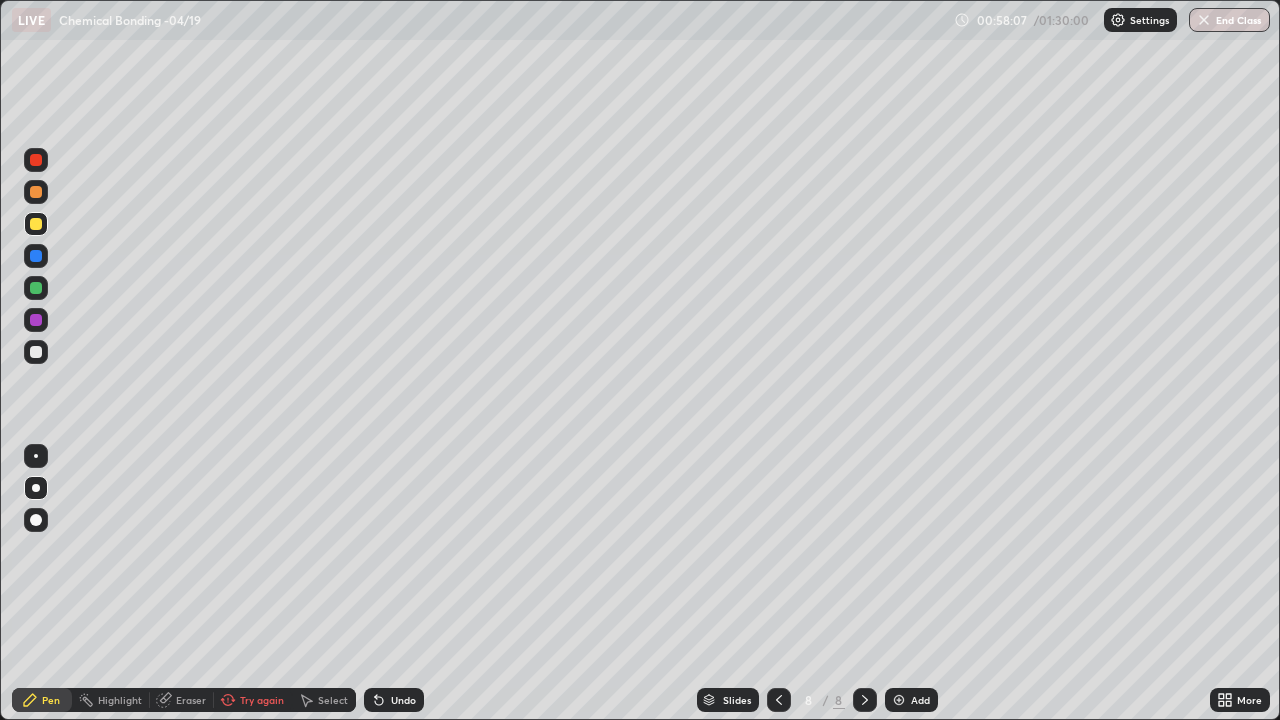 click at bounding box center (36, 352) 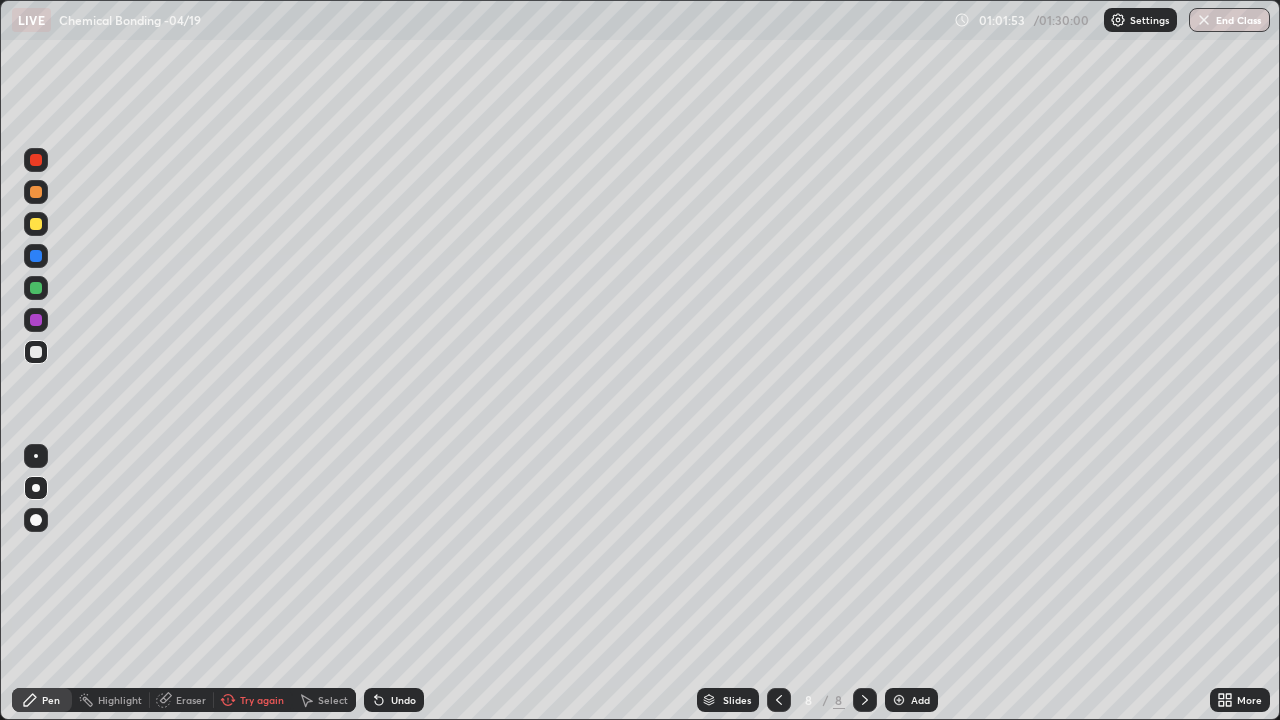 click at bounding box center [36, 288] 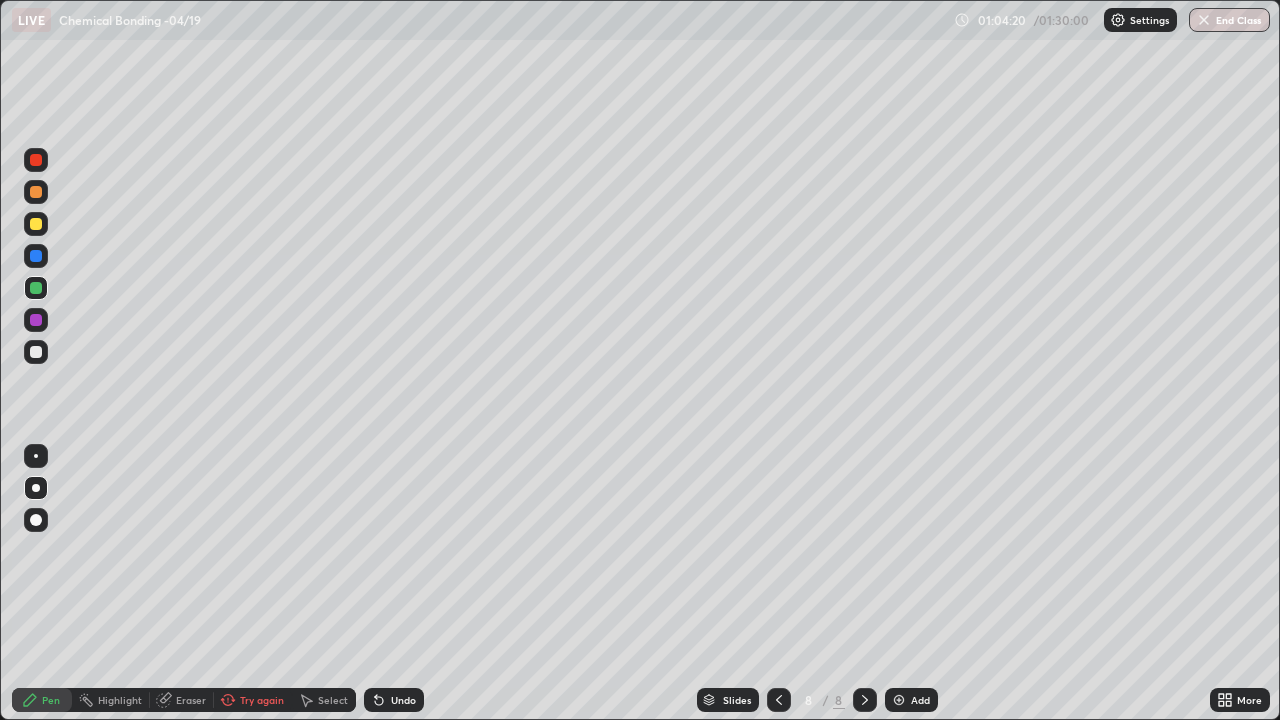 click at bounding box center (36, 352) 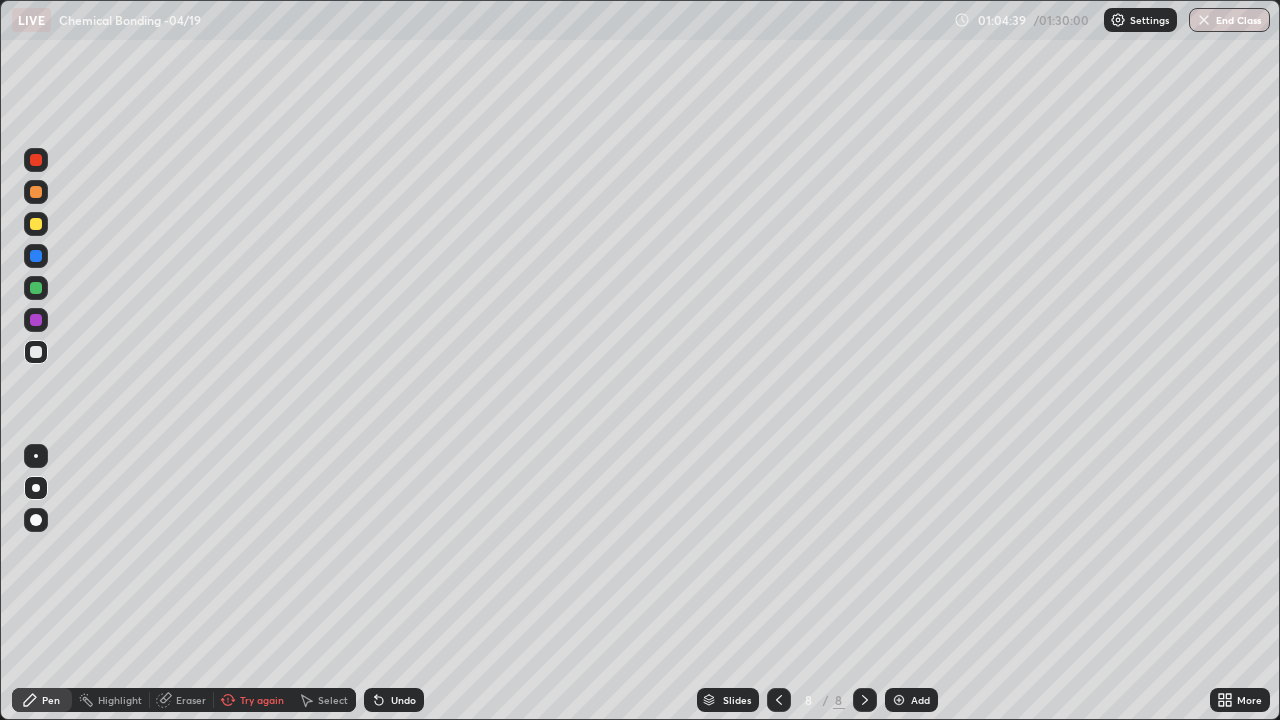 click at bounding box center (36, 224) 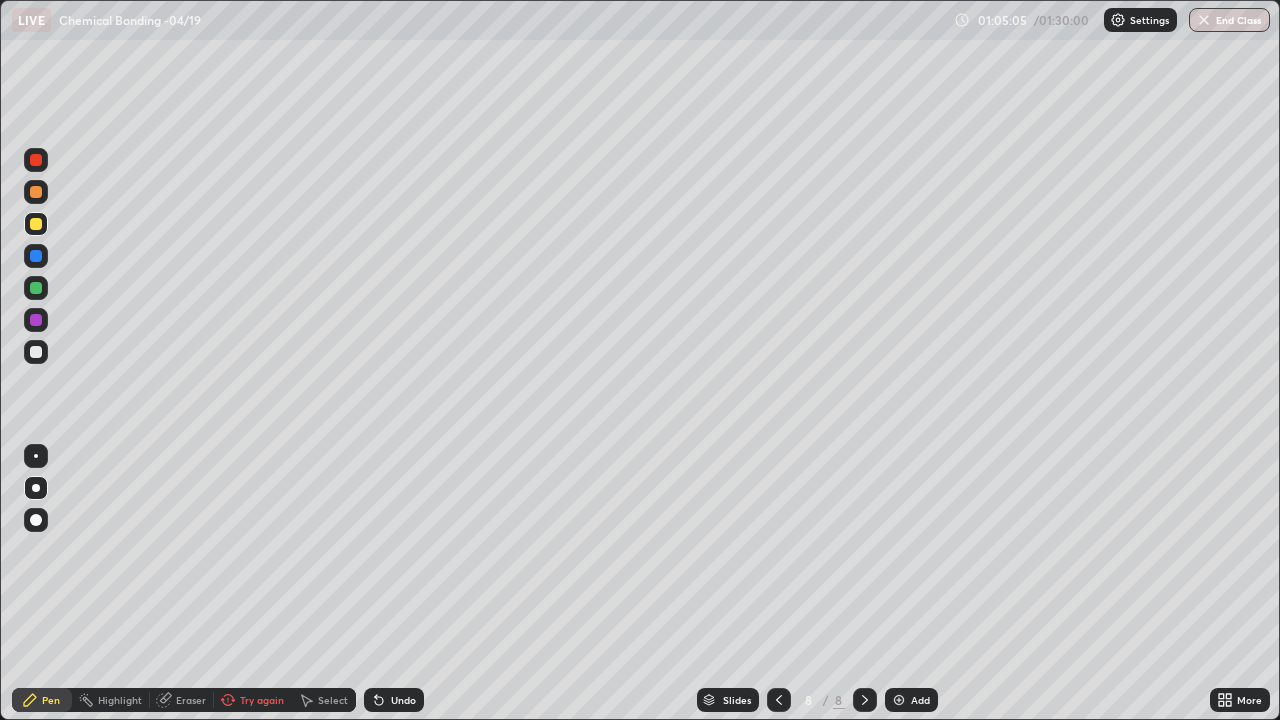 click at bounding box center (36, 352) 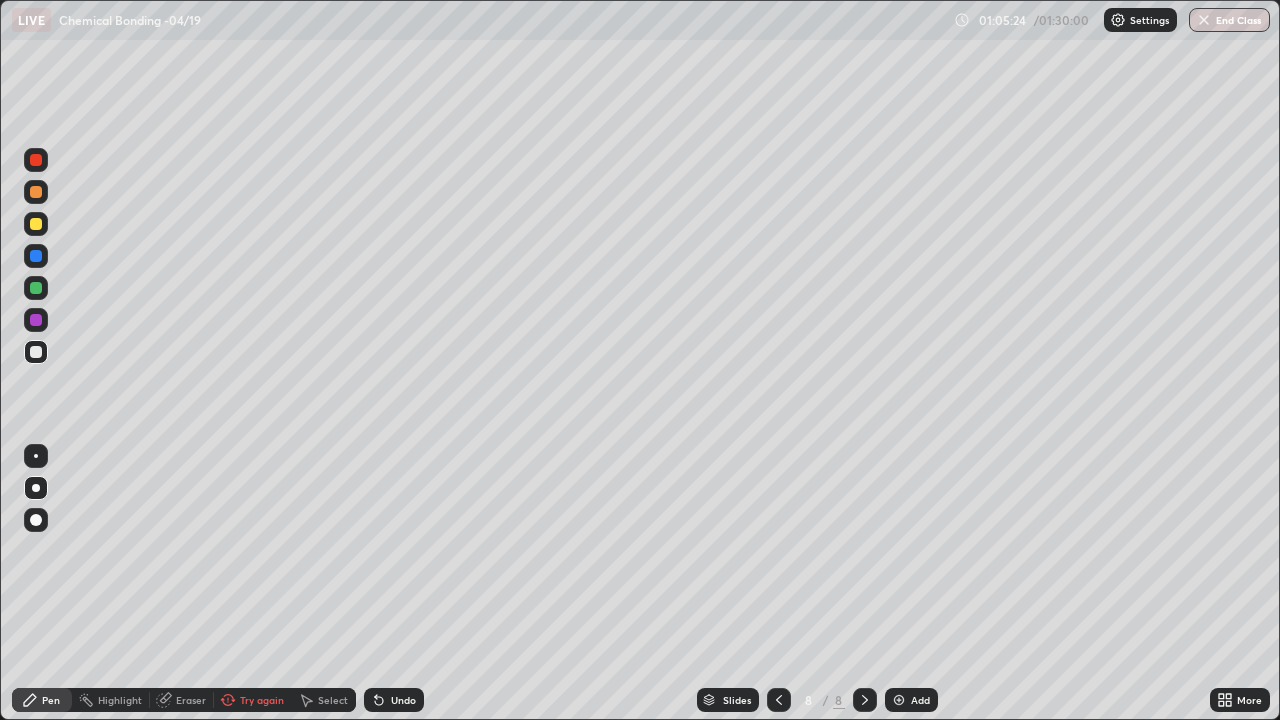 click at bounding box center (36, 288) 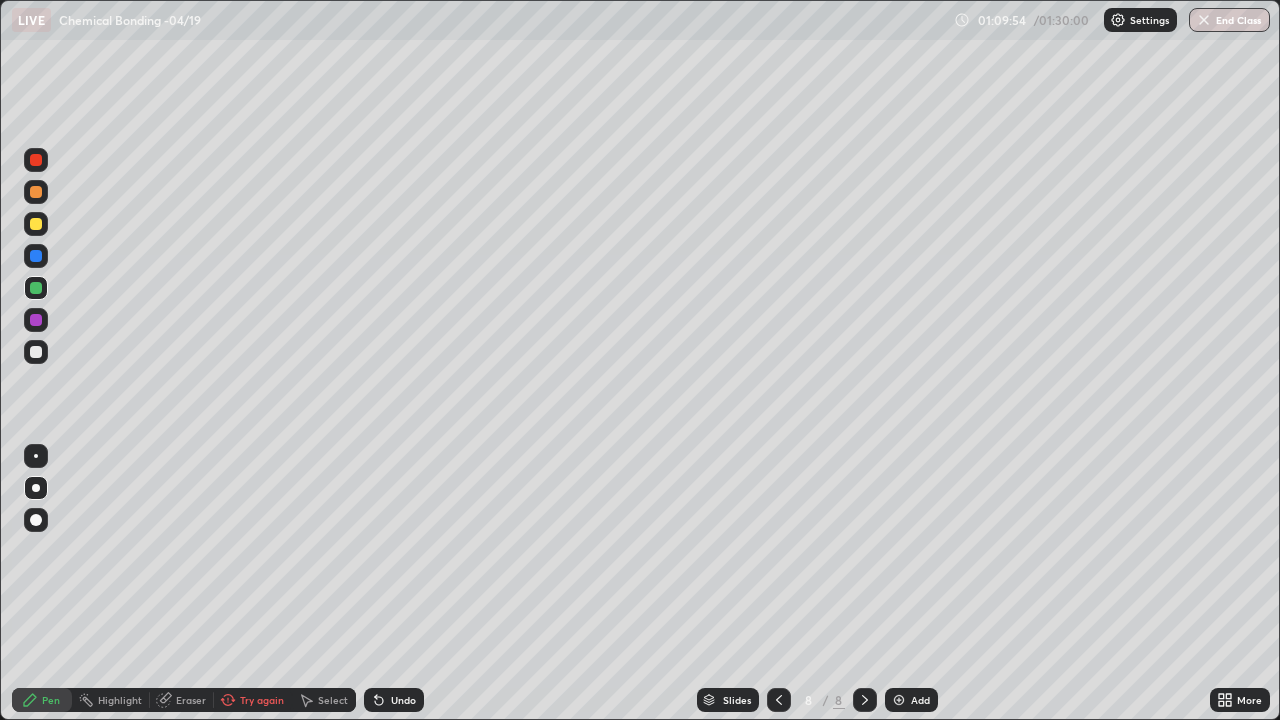 click on "Add" at bounding box center [911, 700] 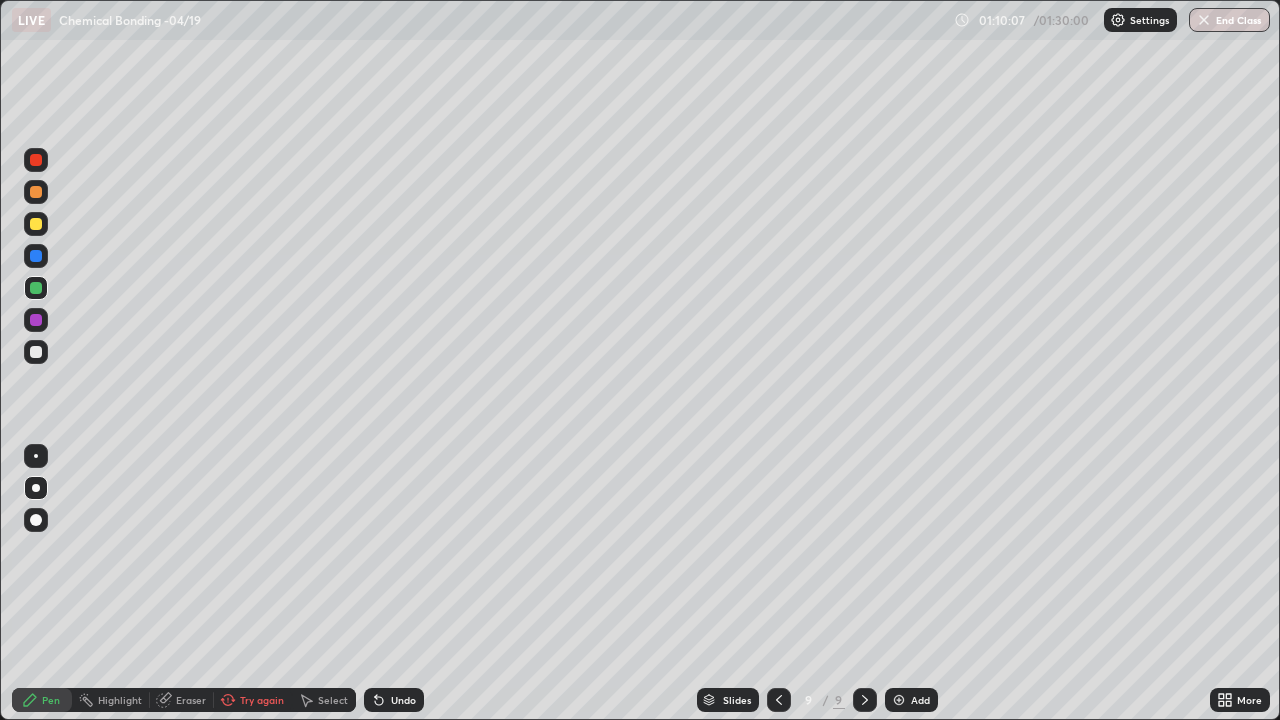 click at bounding box center (36, 352) 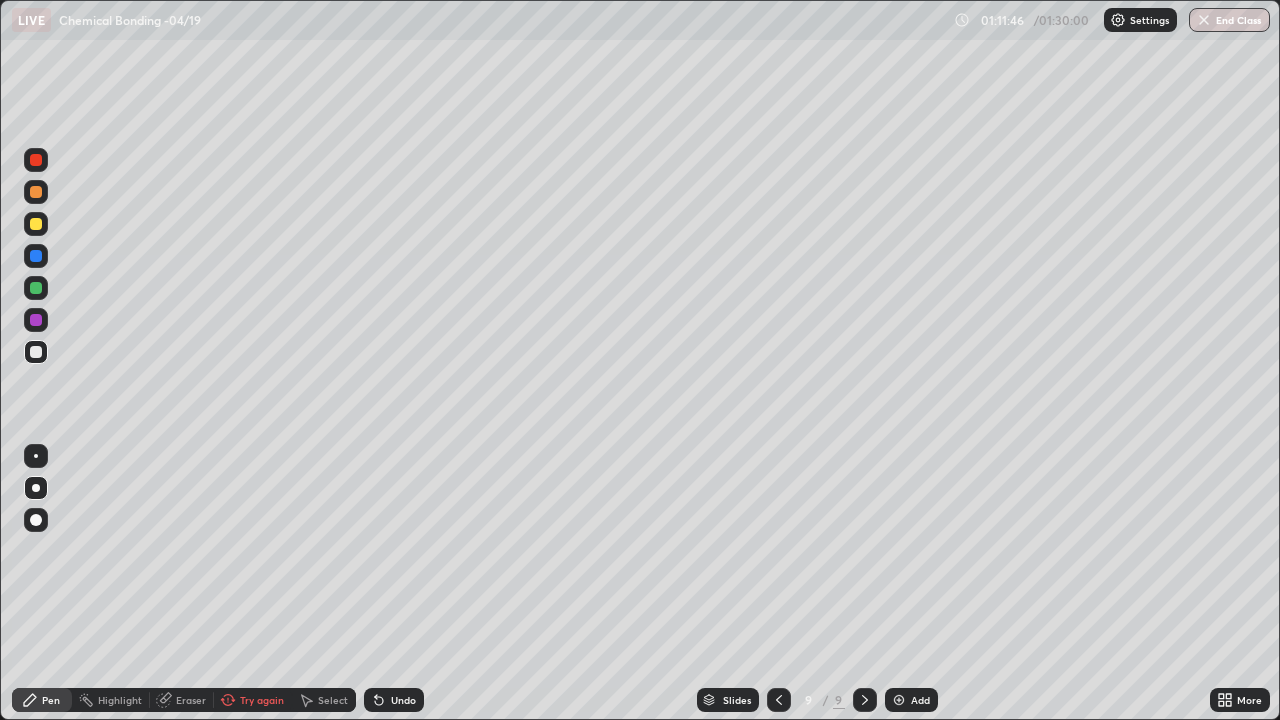 click at bounding box center [36, 288] 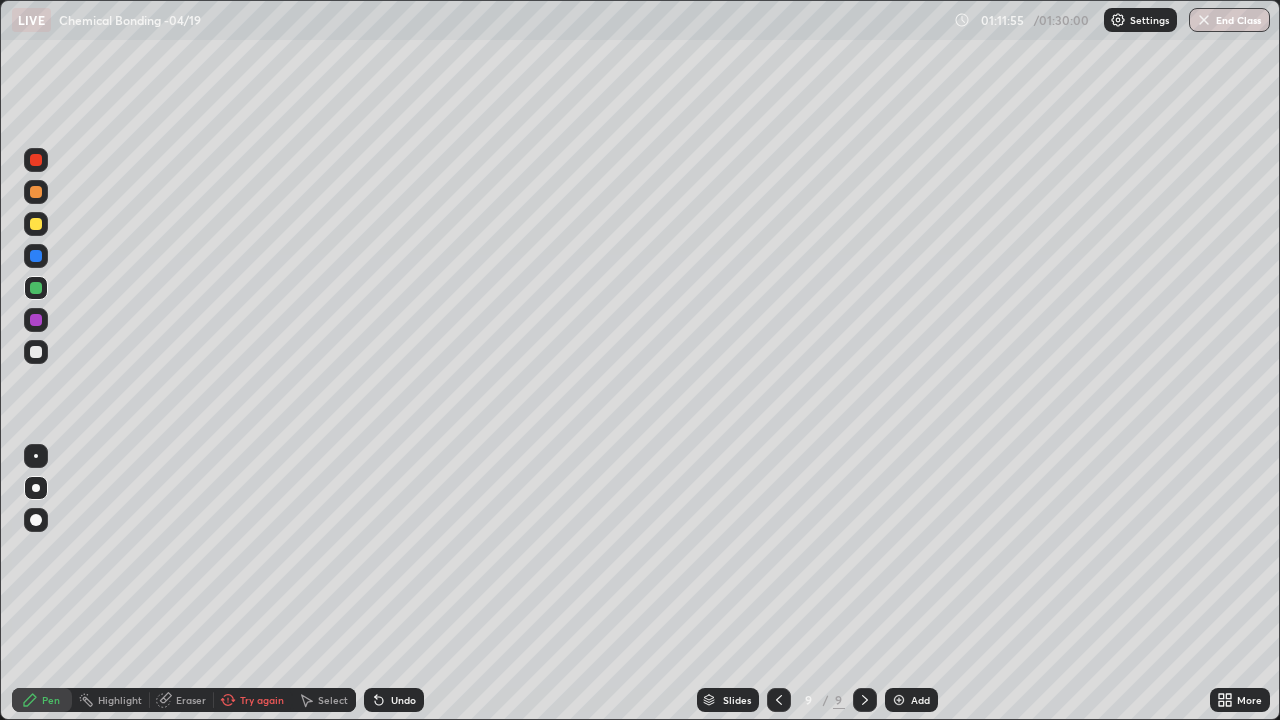 click at bounding box center [36, 352] 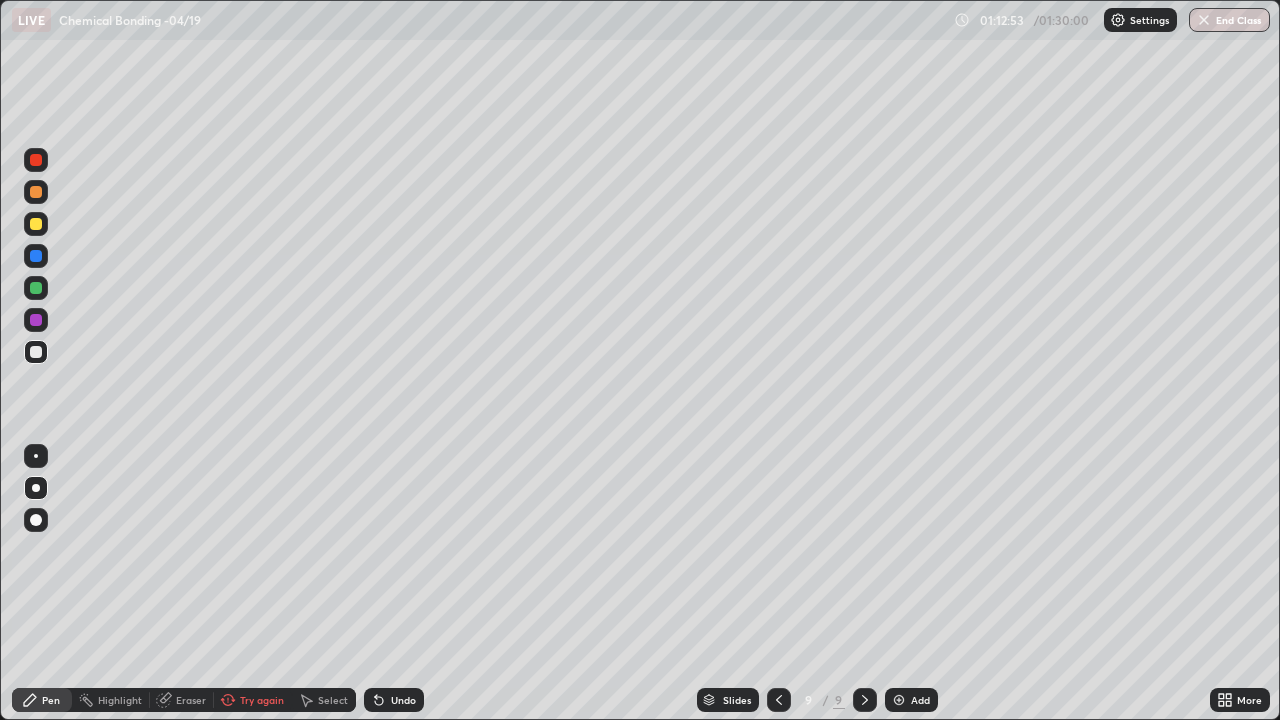 click at bounding box center [36, 352] 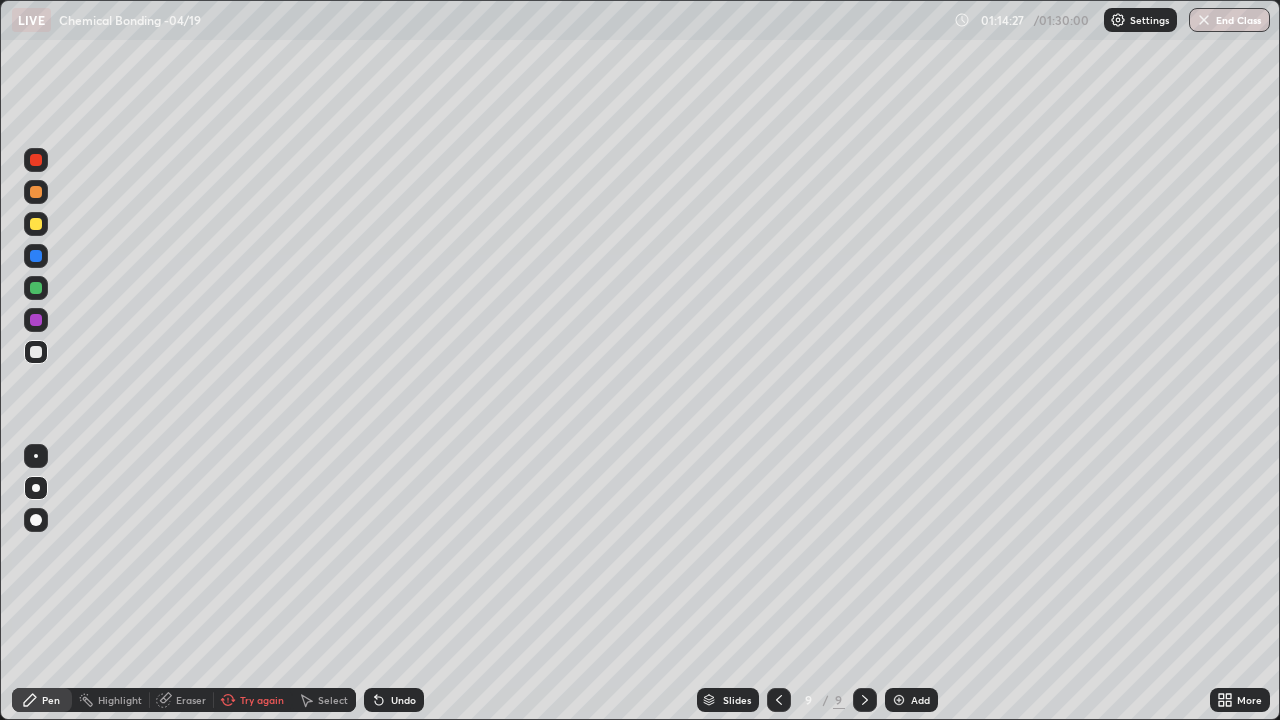 click on "Eraser" at bounding box center [191, 700] 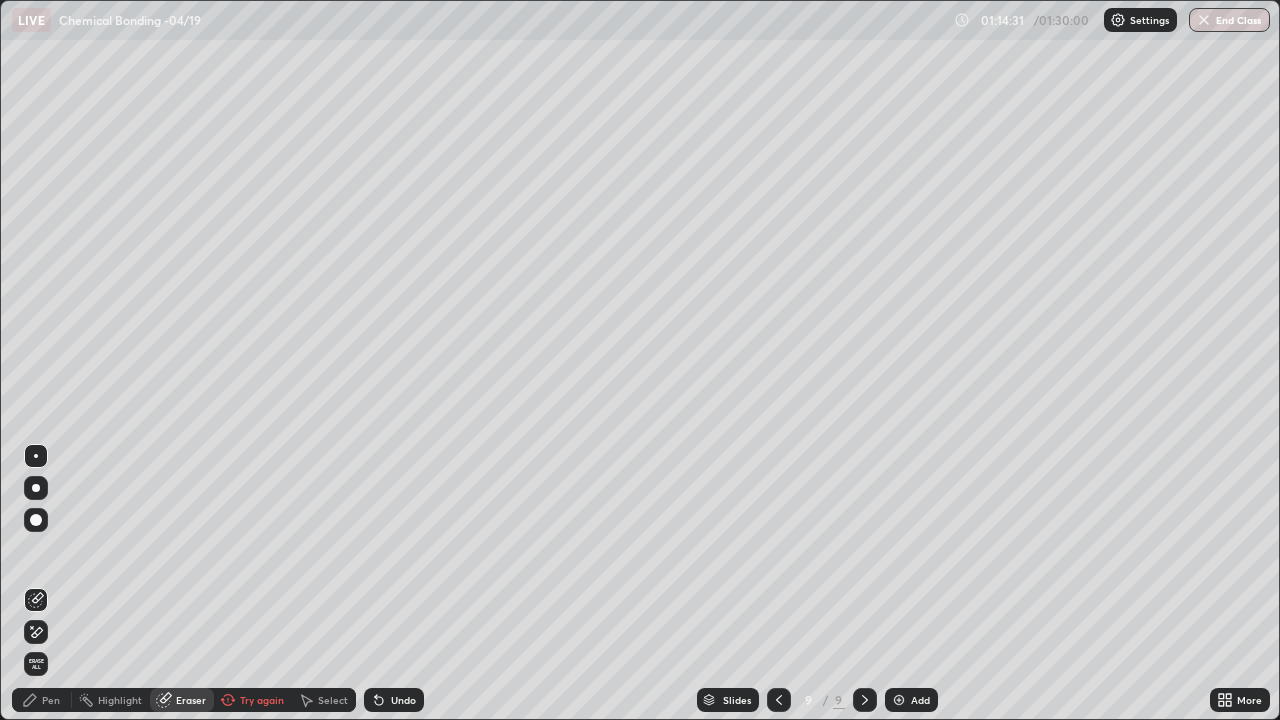 click on "Pen" at bounding box center [51, 700] 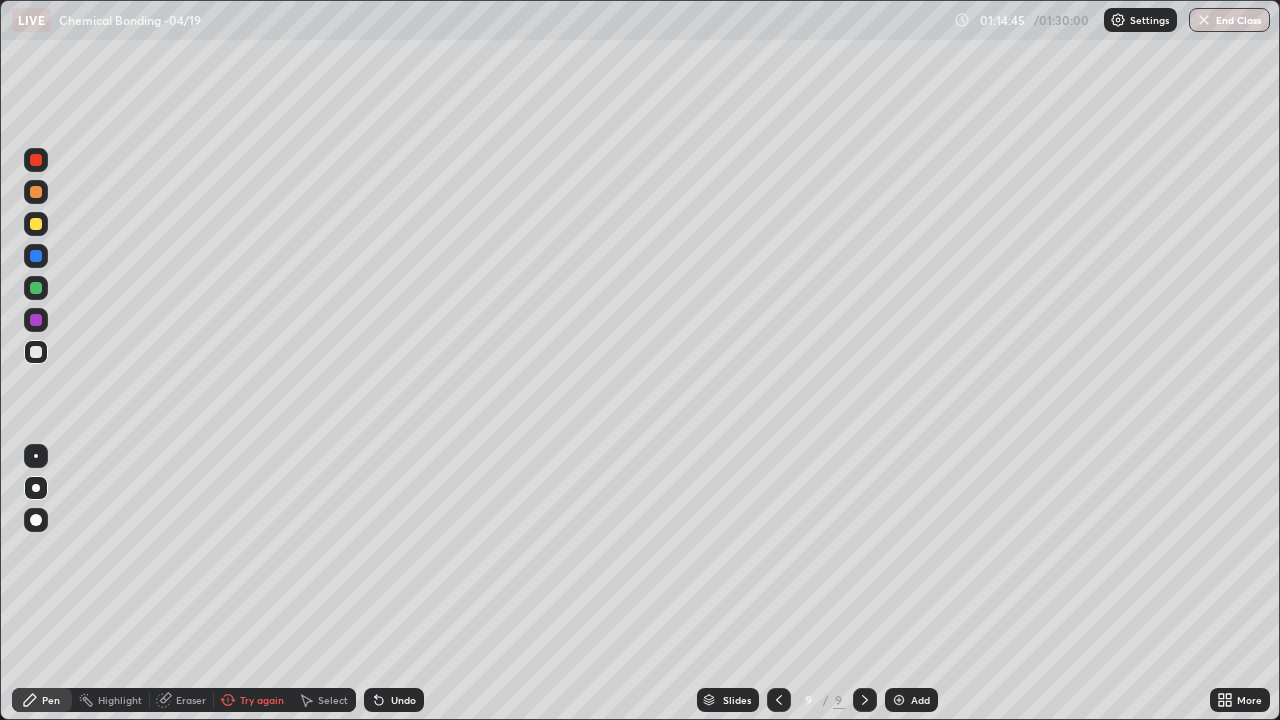 click at bounding box center (36, 256) 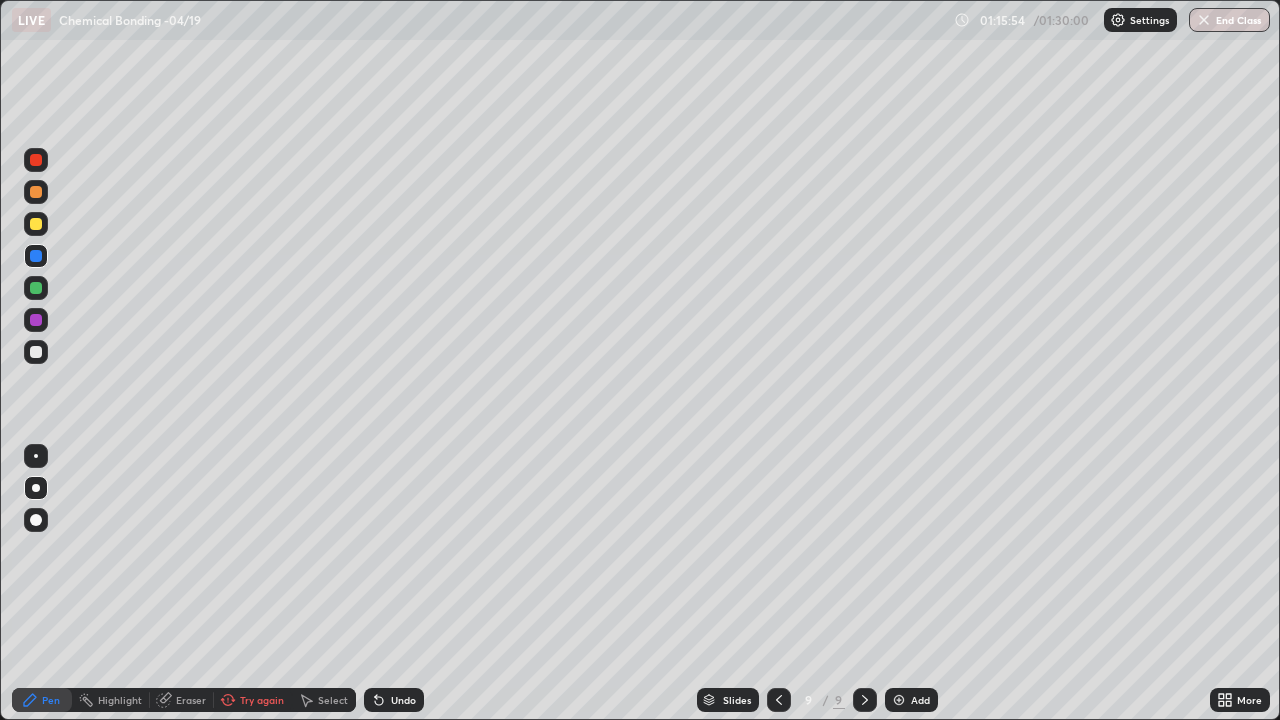 click at bounding box center (36, 224) 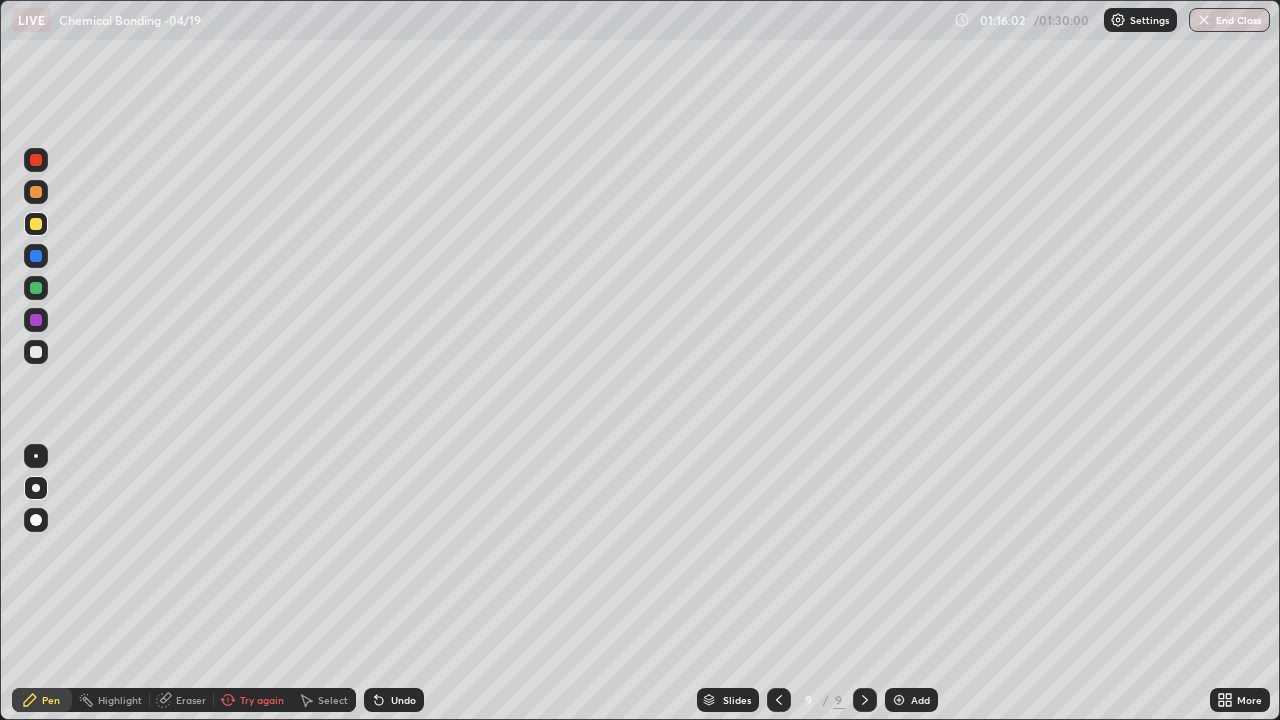 click at bounding box center [36, 288] 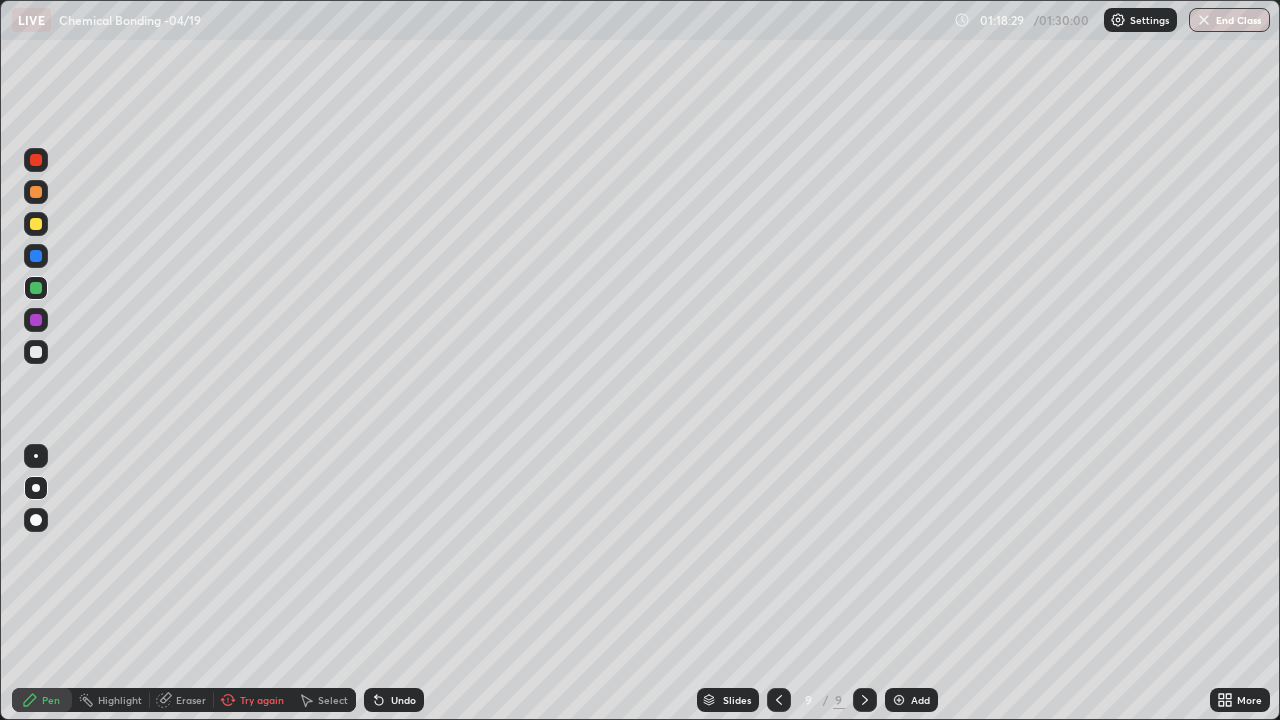 click at bounding box center (36, 352) 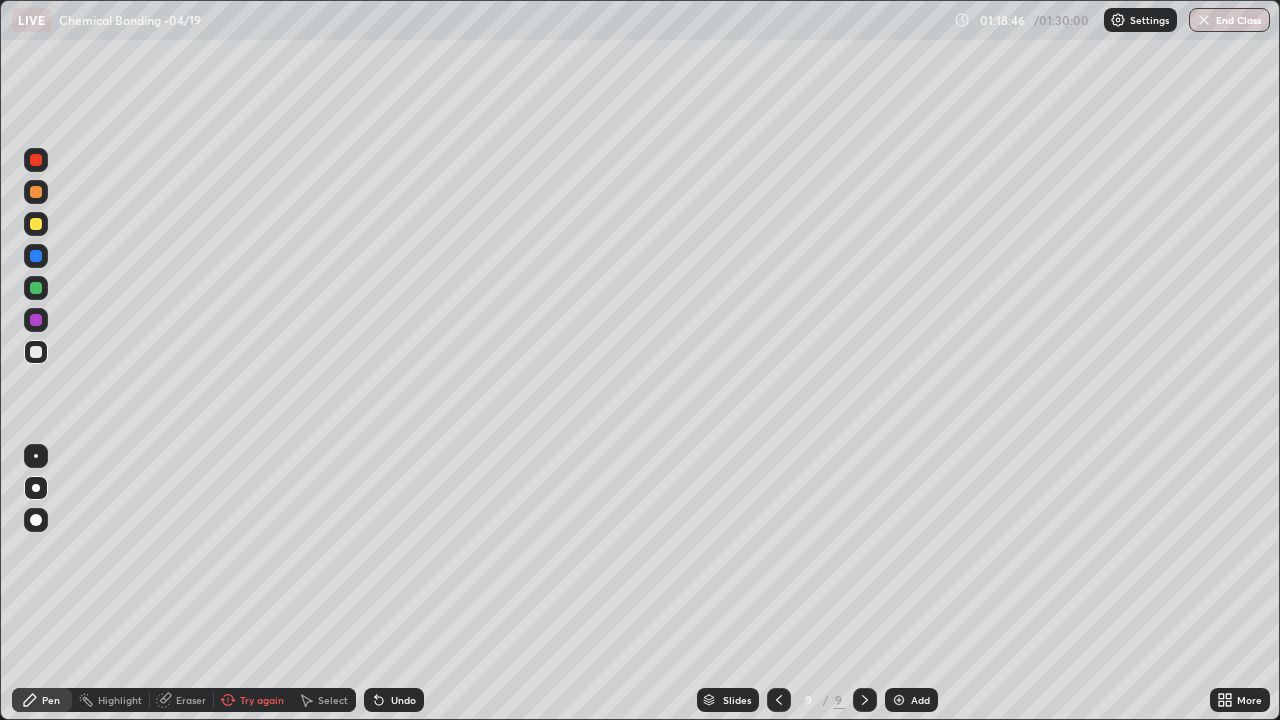 click at bounding box center [36, 256] 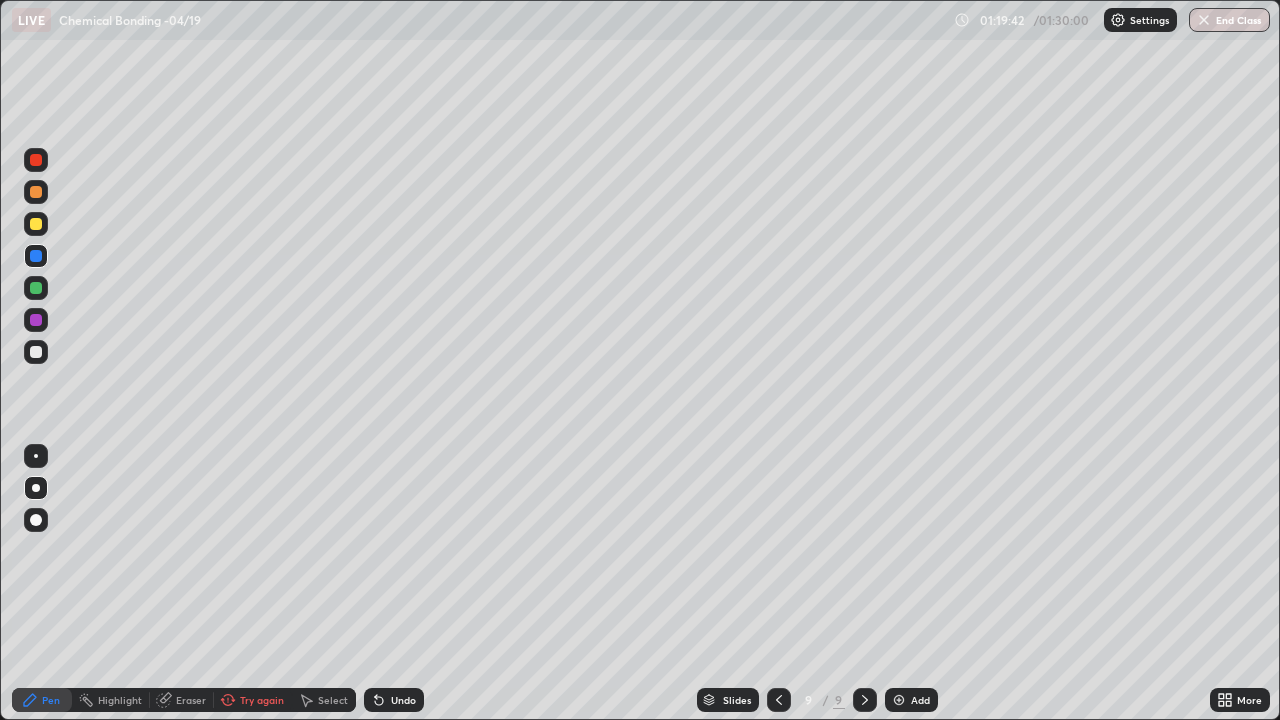 click at bounding box center (36, 288) 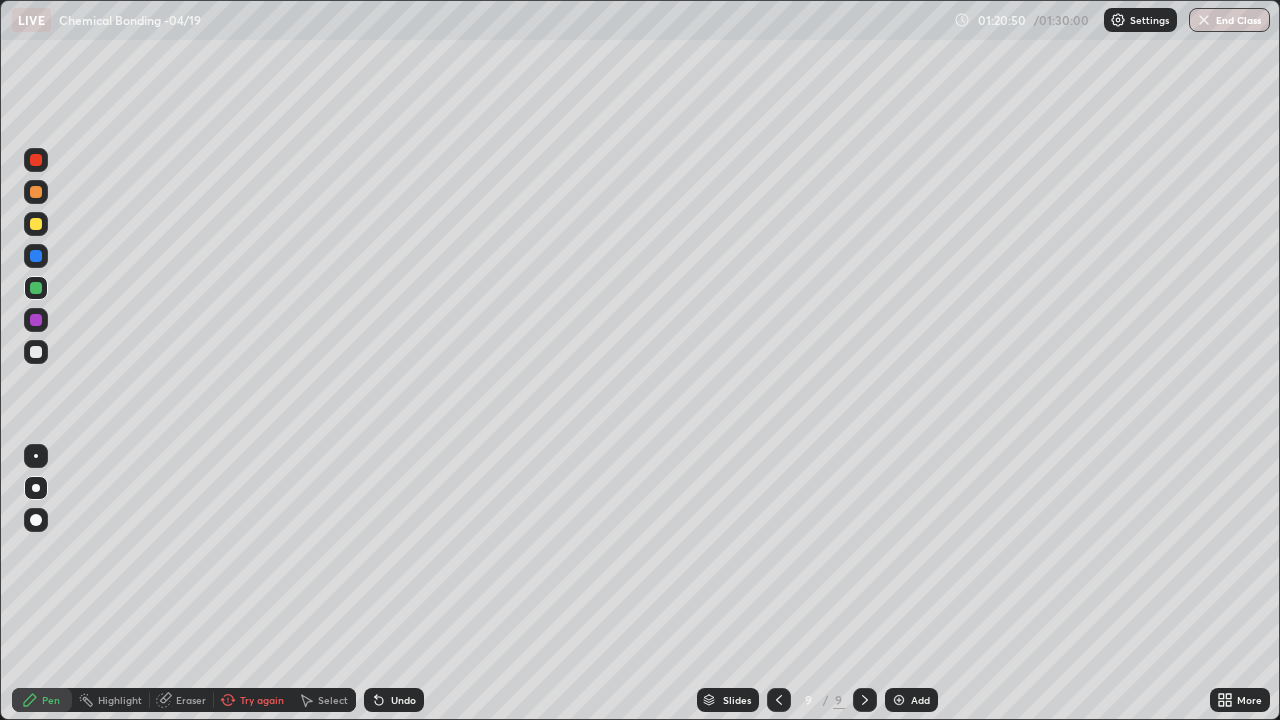click on "Add" at bounding box center (920, 700) 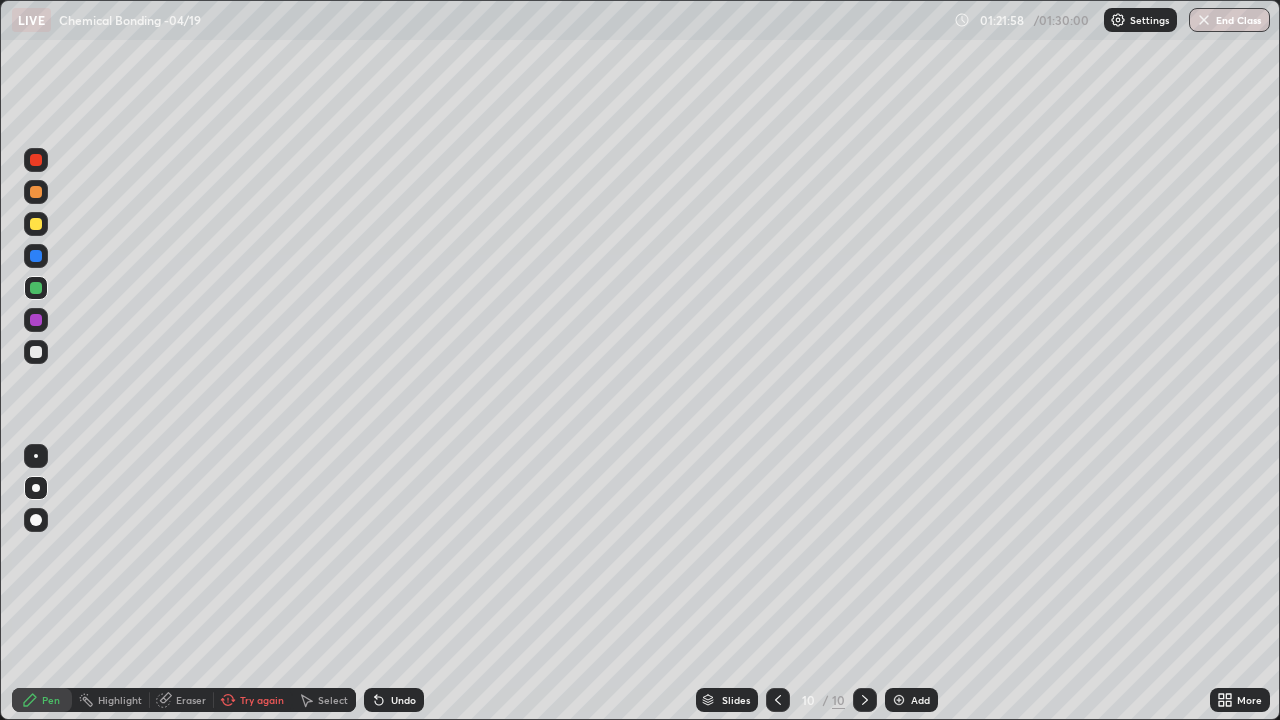 click at bounding box center (36, 224) 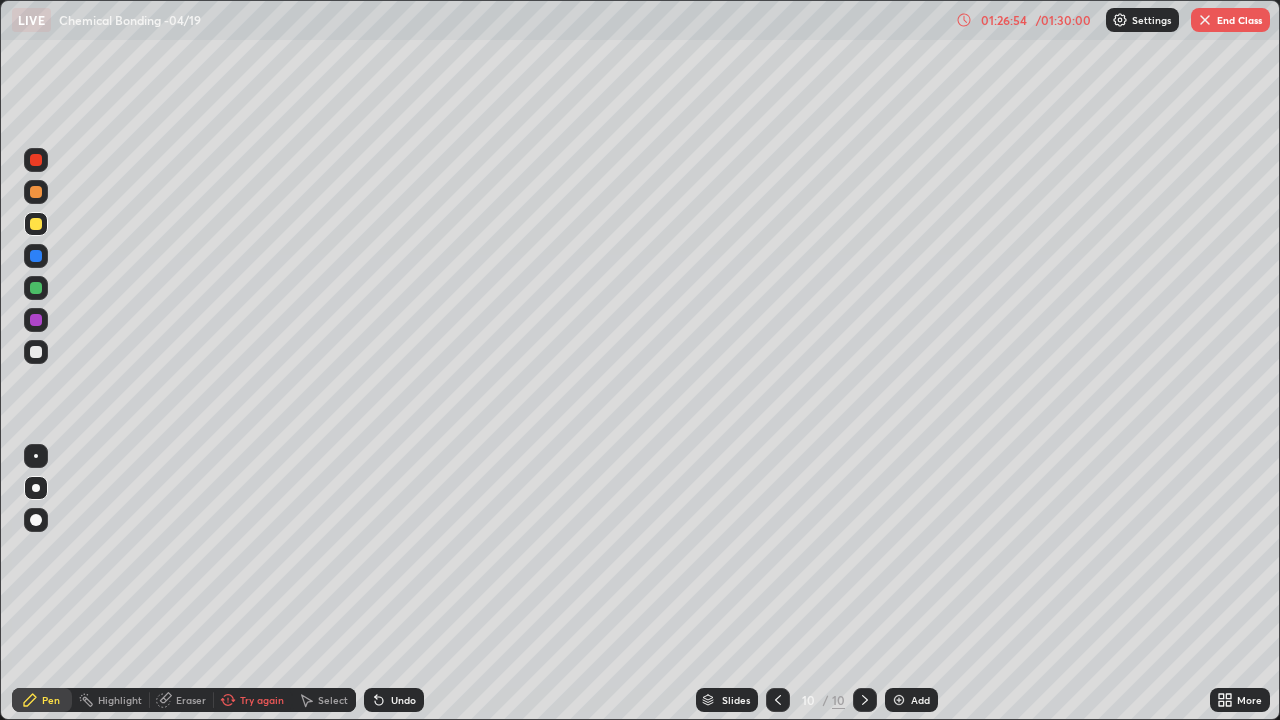 click on "End Class" at bounding box center (1230, 20) 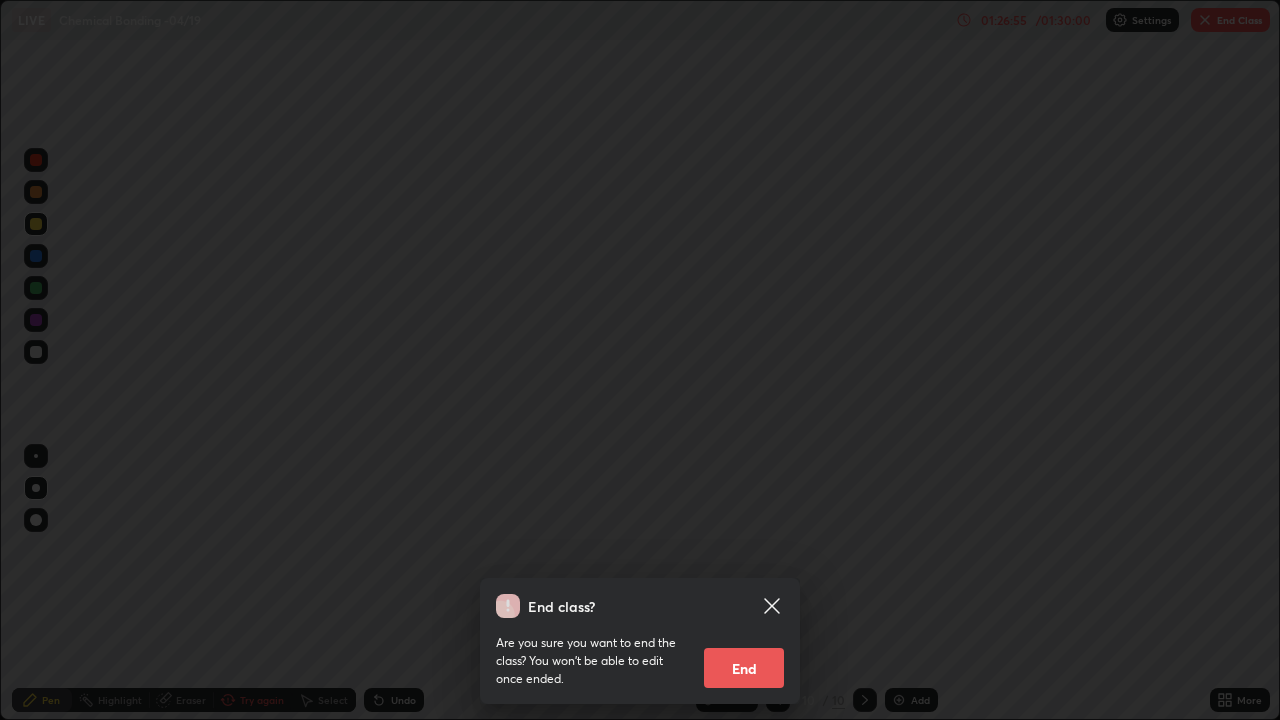 click on "End" at bounding box center [744, 668] 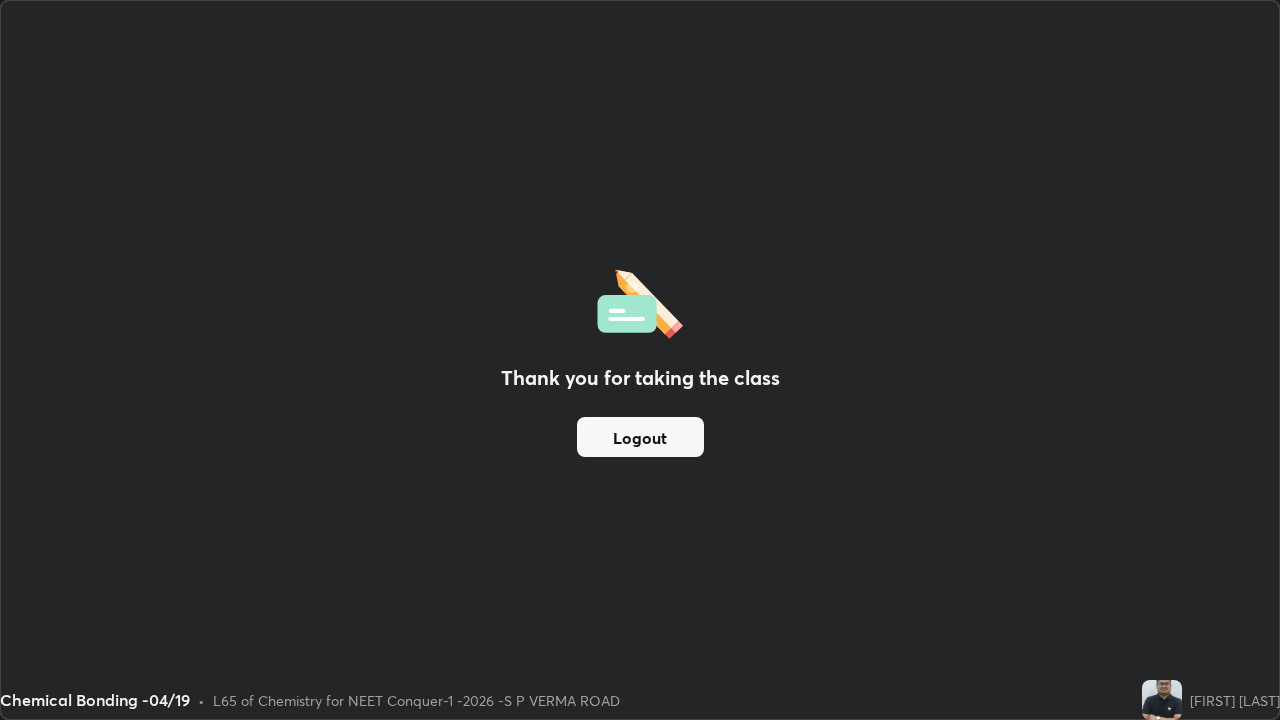 click on "Logout" at bounding box center (640, 437) 